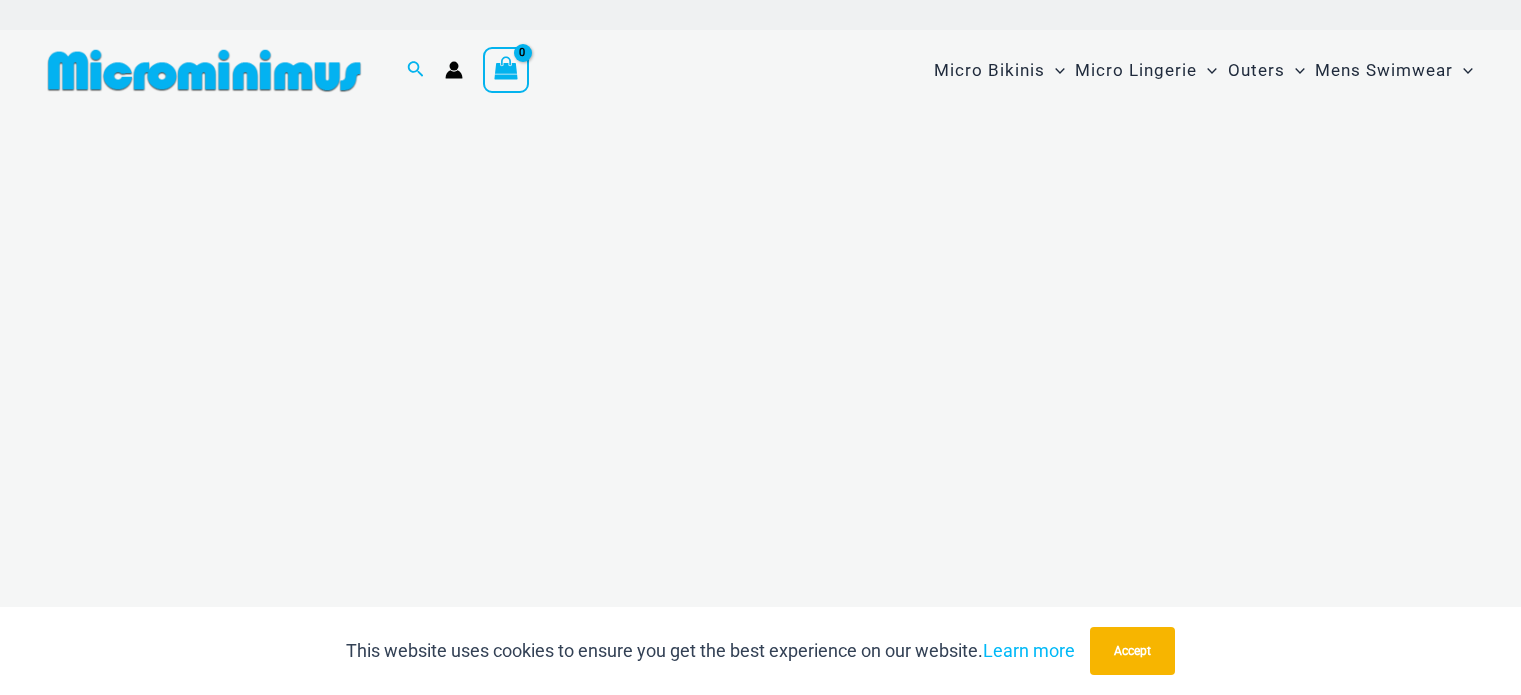 scroll, scrollTop: 0, scrollLeft: 0, axis: both 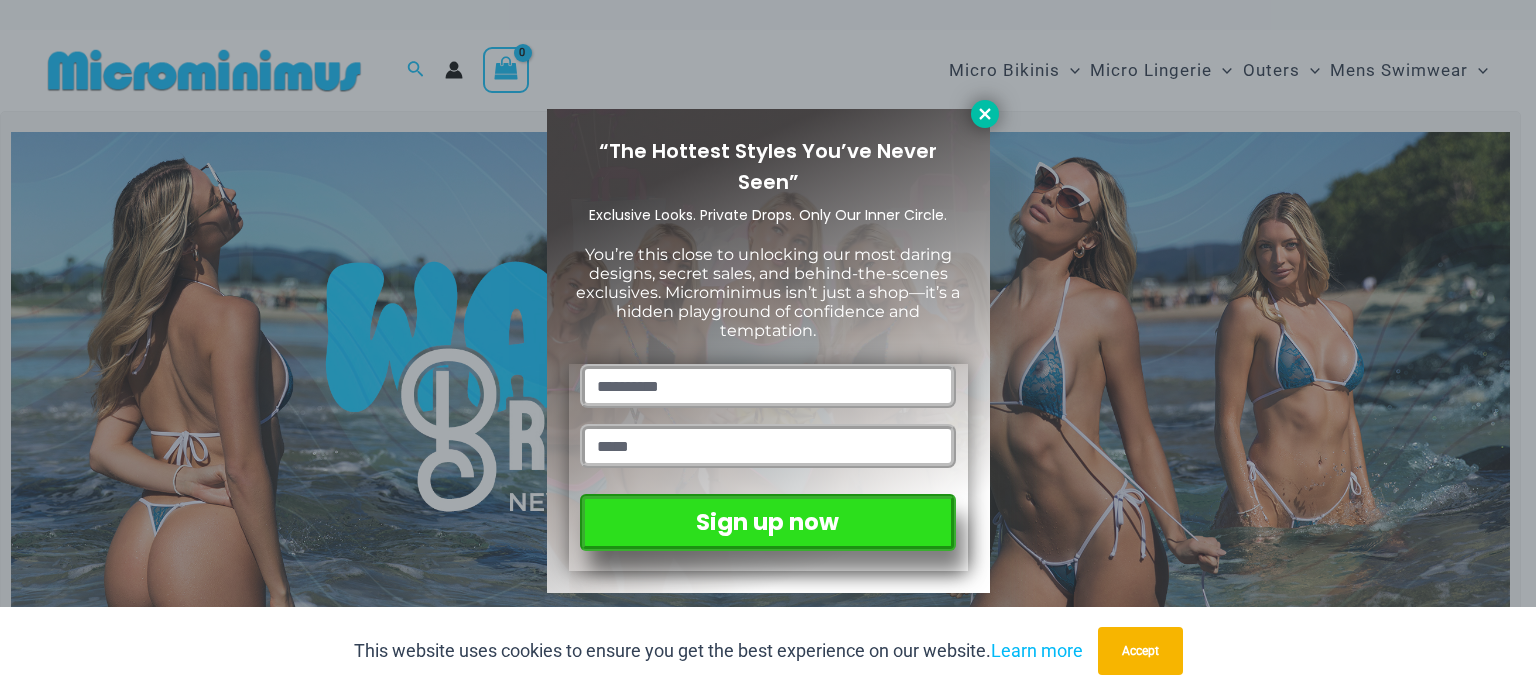 click at bounding box center (985, 114) 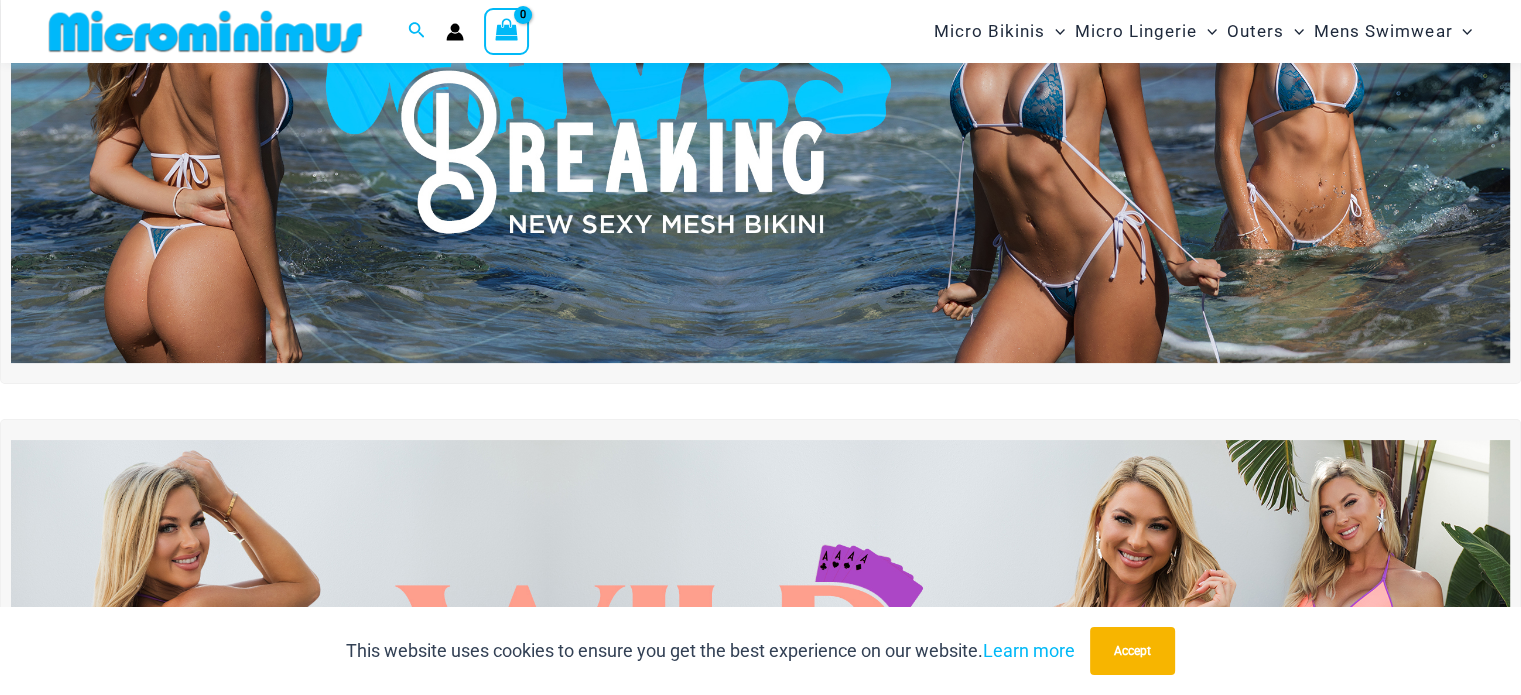 scroll, scrollTop: 218, scrollLeft: 0, axis: vertical 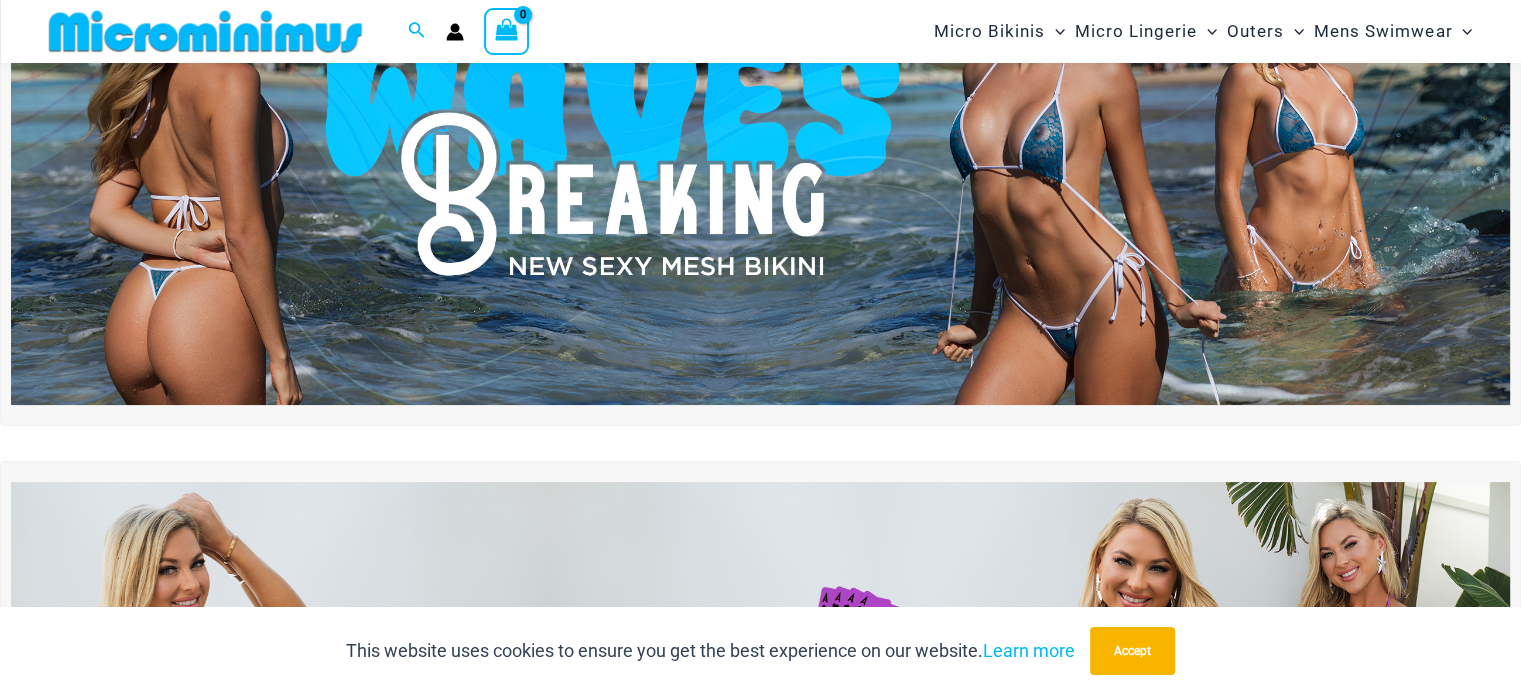 click at bounding box center (760, 150) 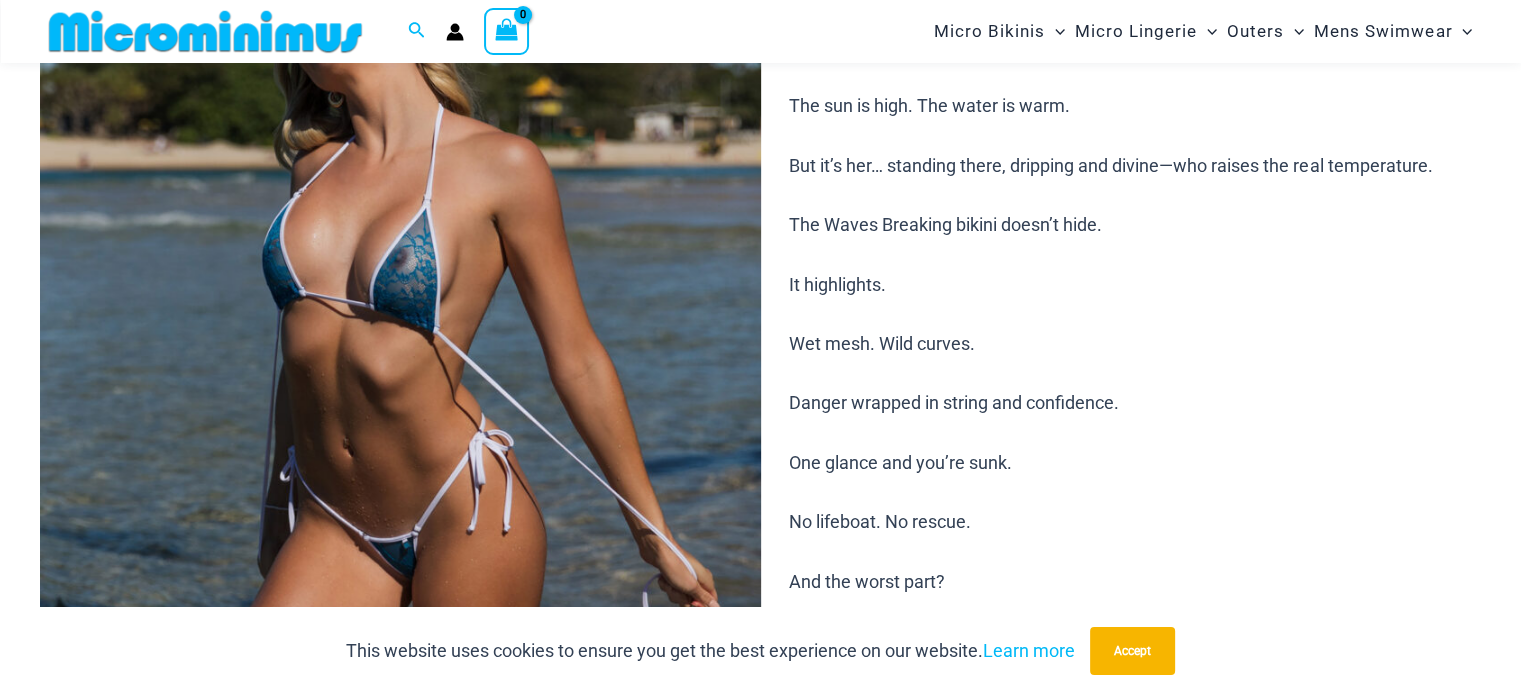 scroll, scrollTop: 299, scrollLeft: 0, axis: vertical 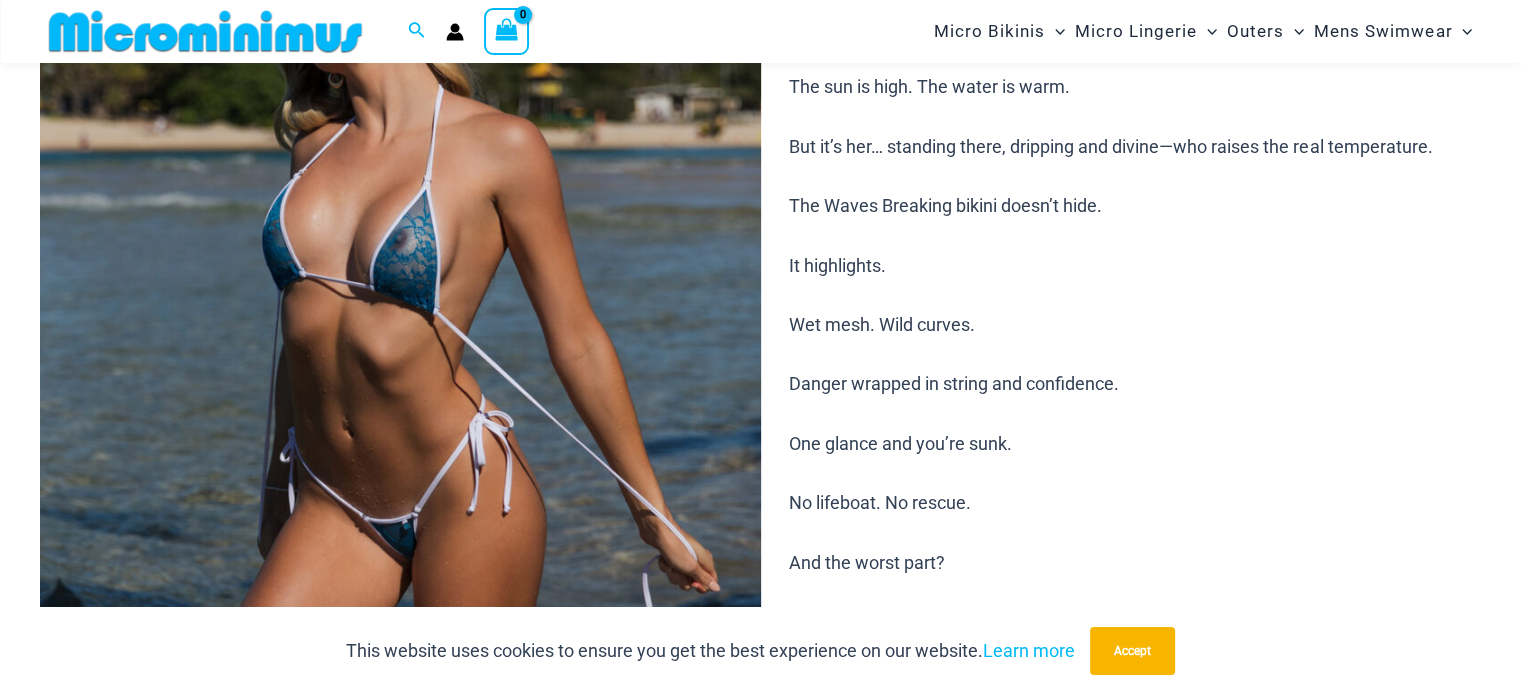 click at bounding box center [400, 423] 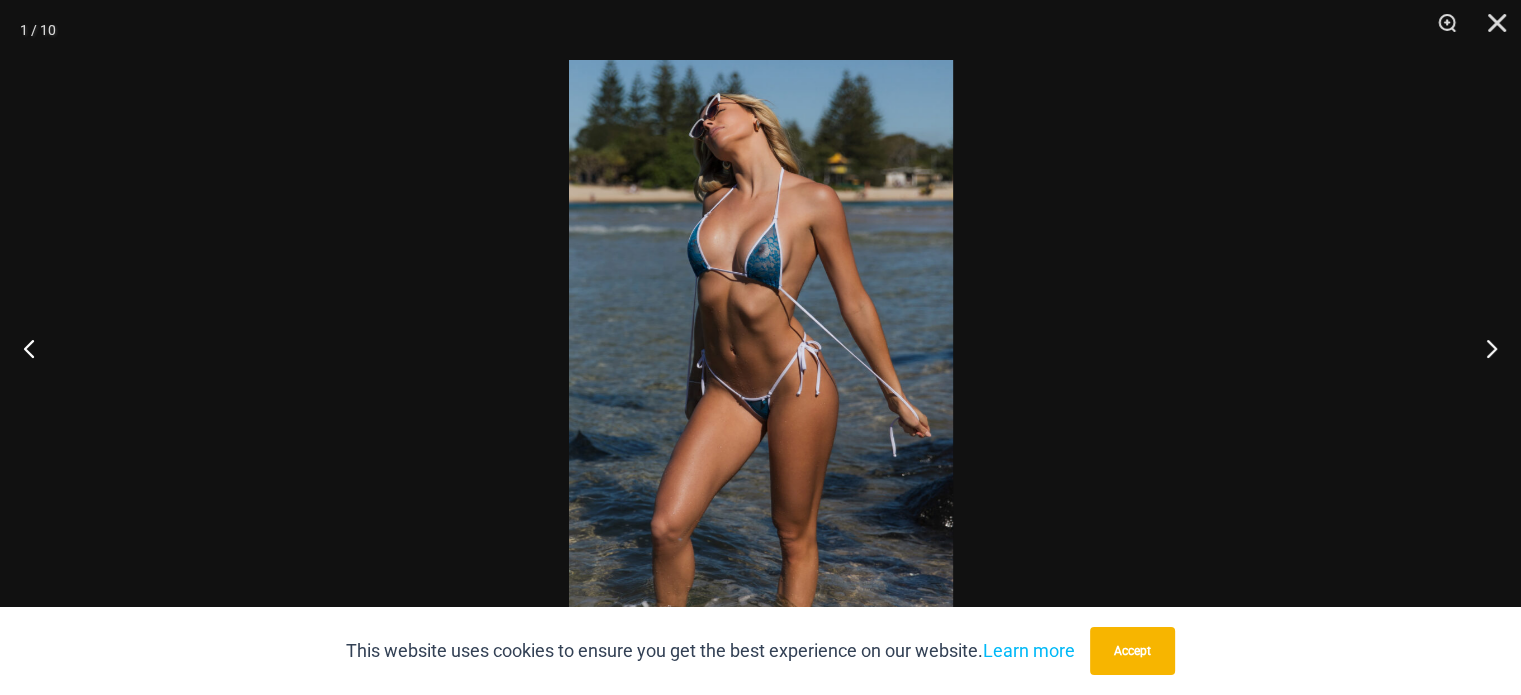 click at bounding box center (761, 347) 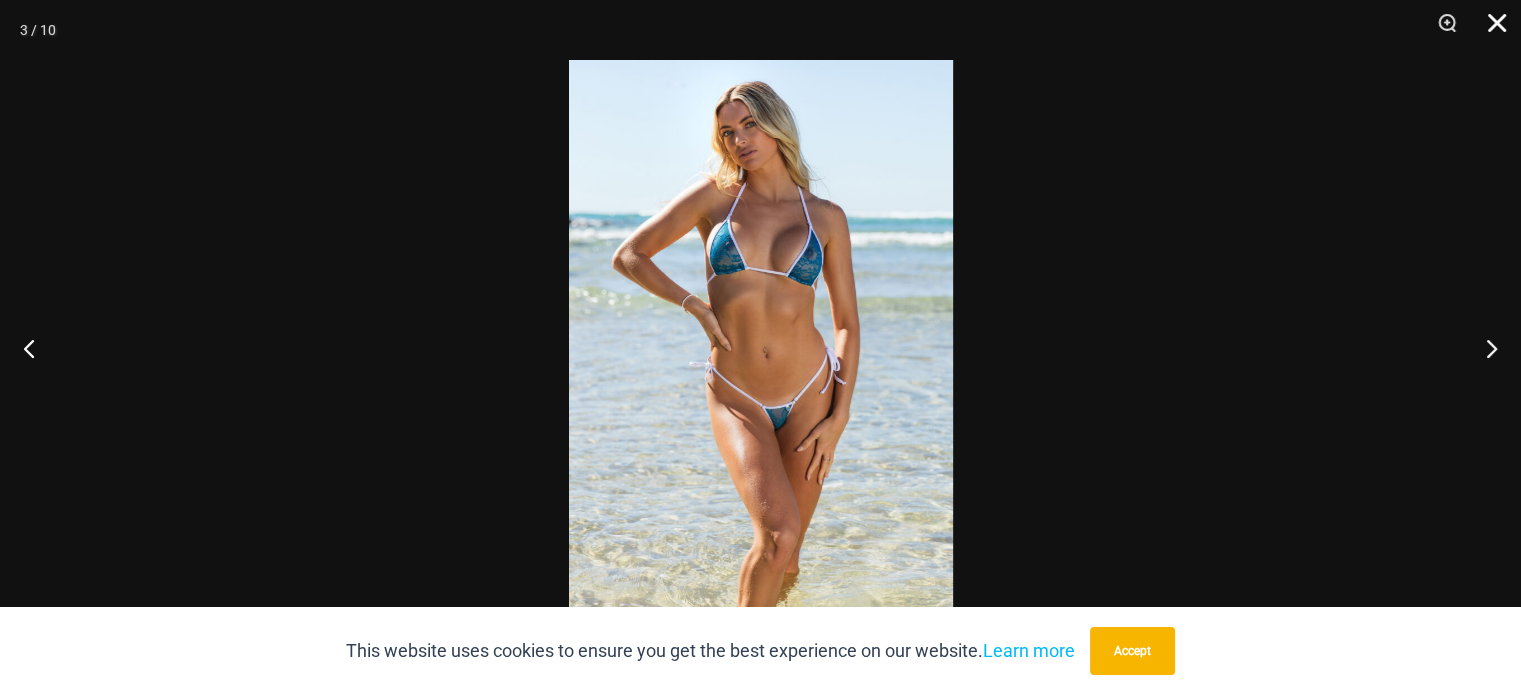 click at bounding box center [1490, 30] 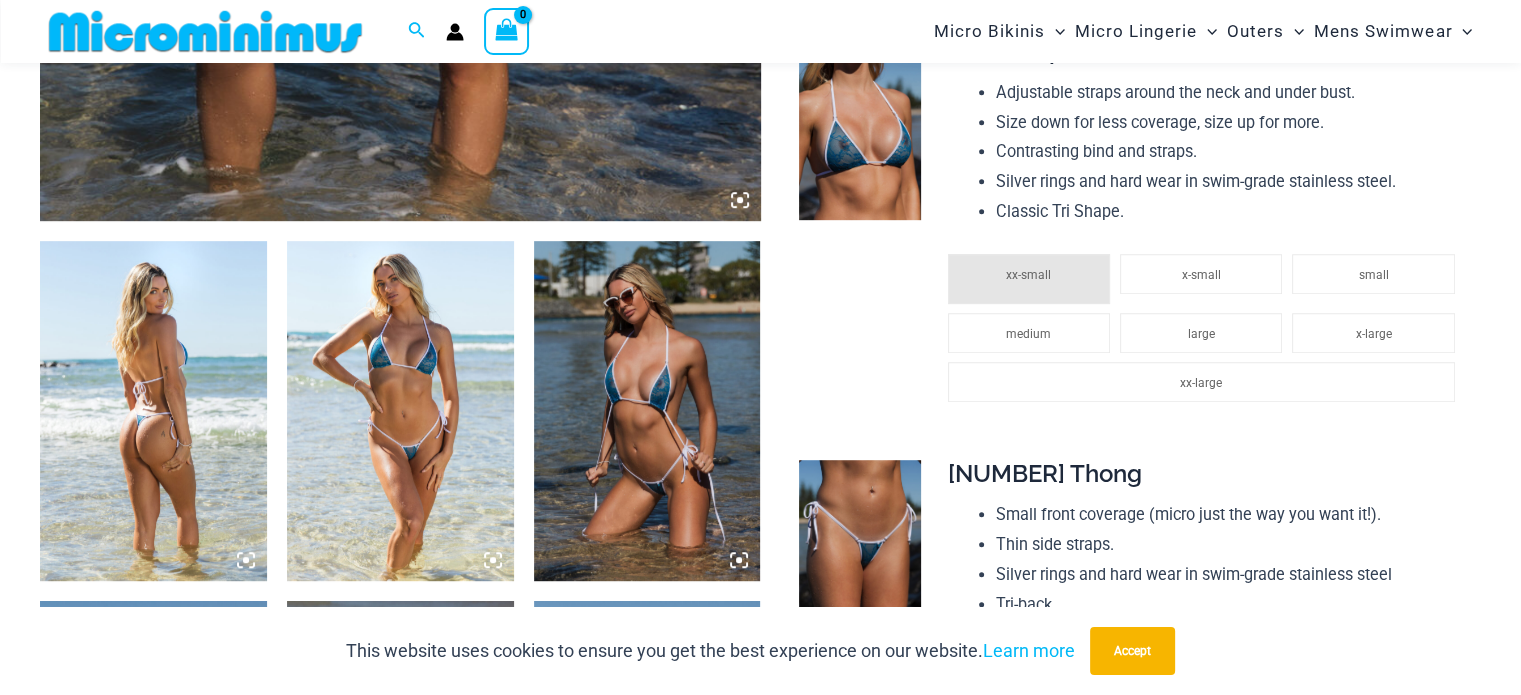scroll, scrollTop: 1047, scrollLeft: 0, axis: vertical 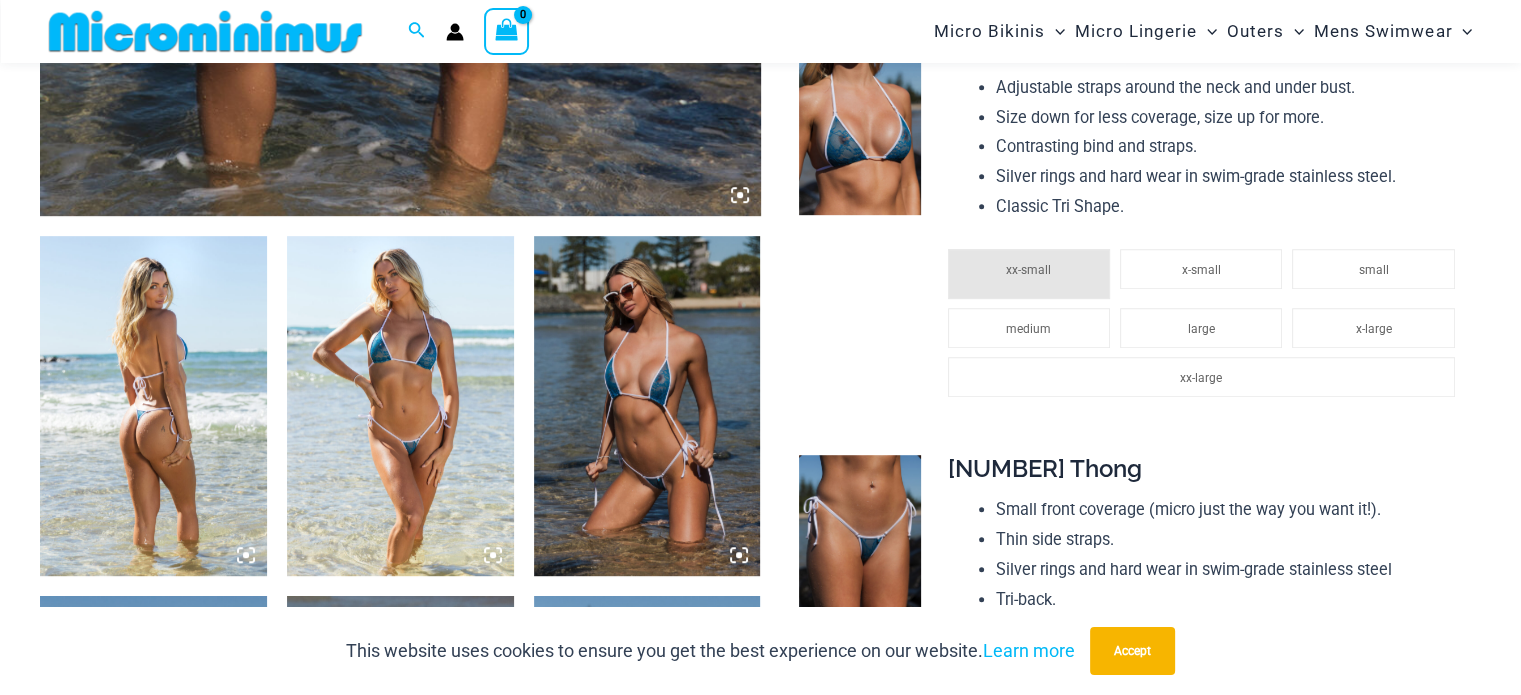 click at bounding box center [860, 123] 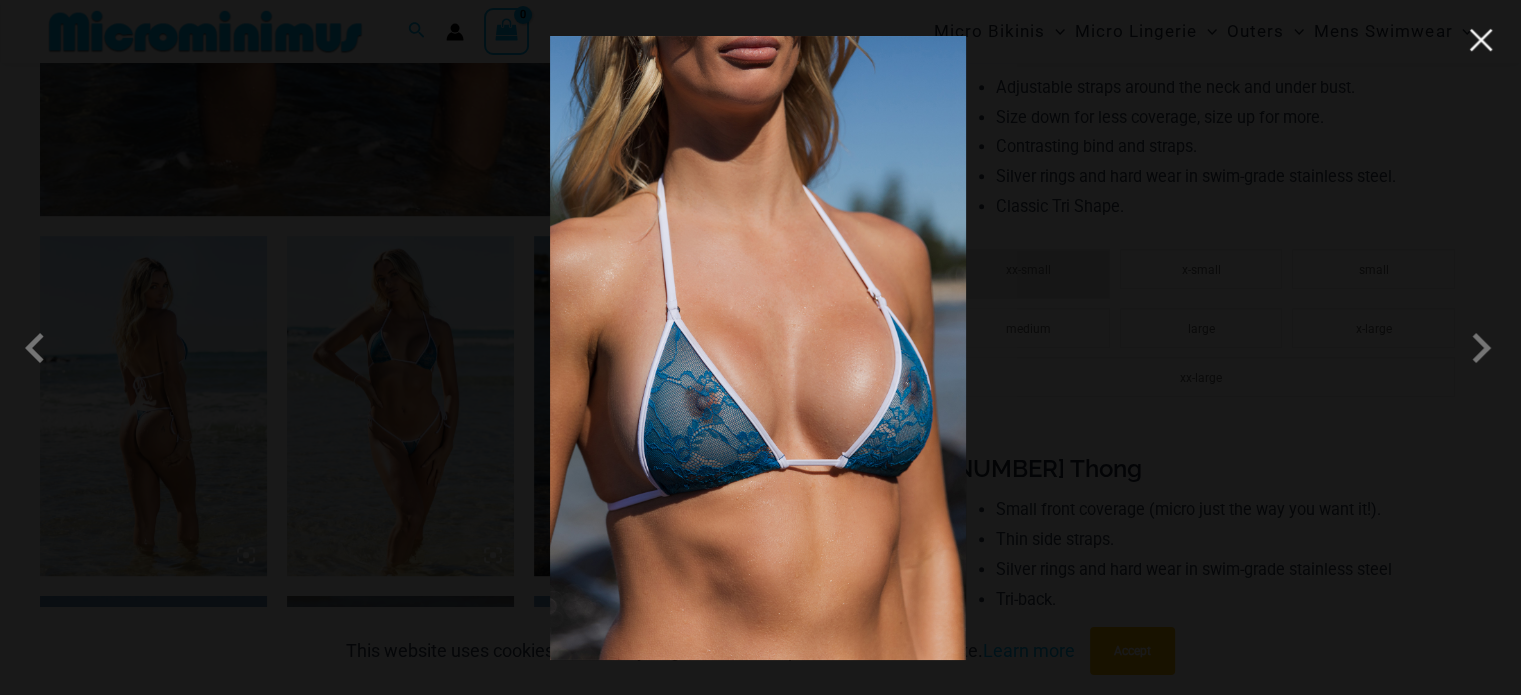 click at bounding box center [1481, 40] 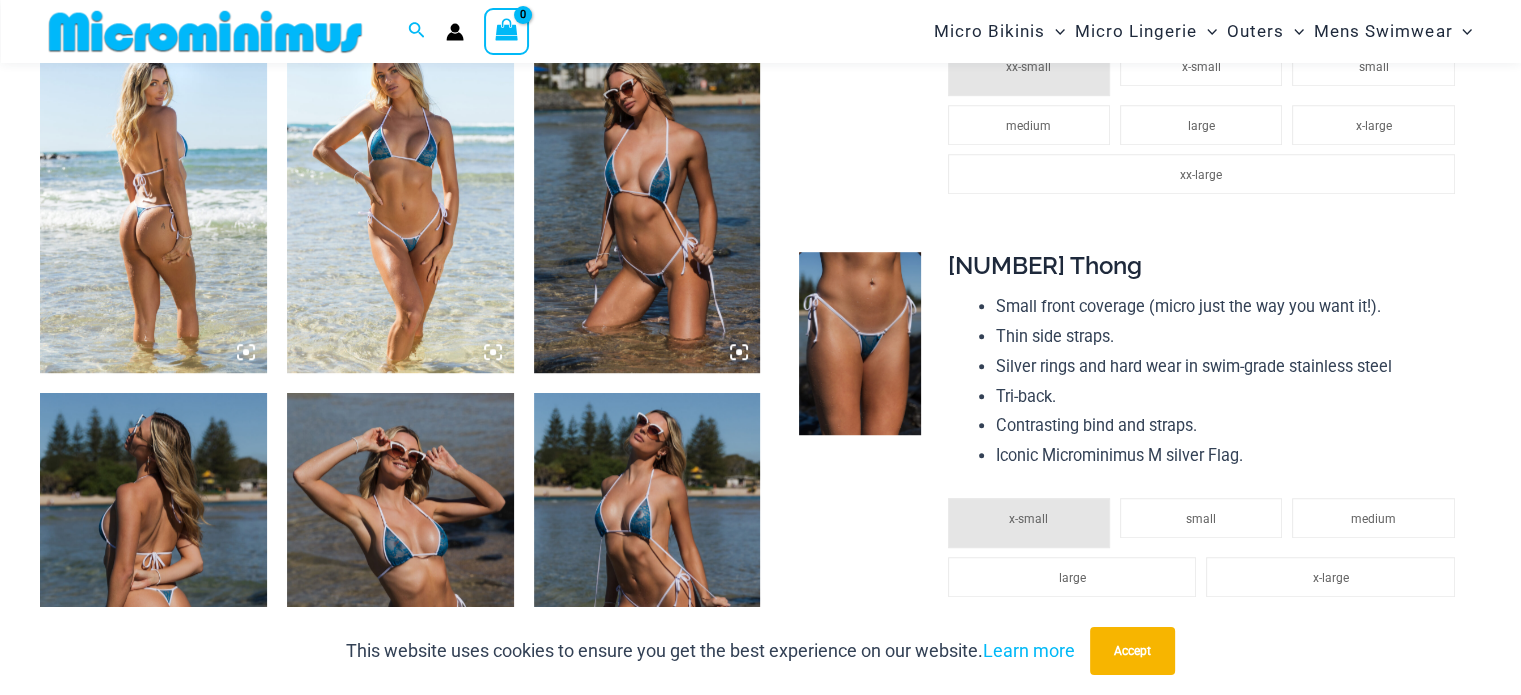 scroll, scrollTop: 1263, scrollLeft: 0, axis: vertical 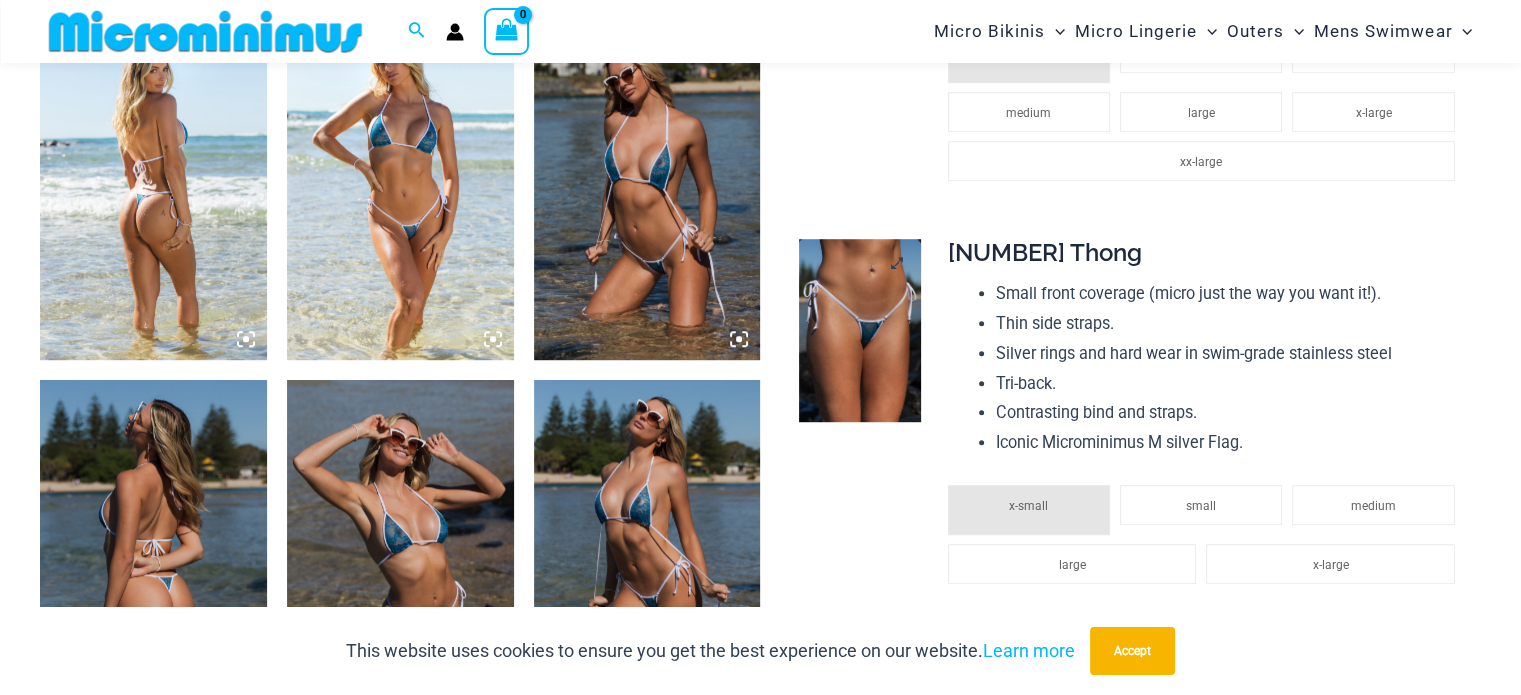 click at bounding box center [860, 330] 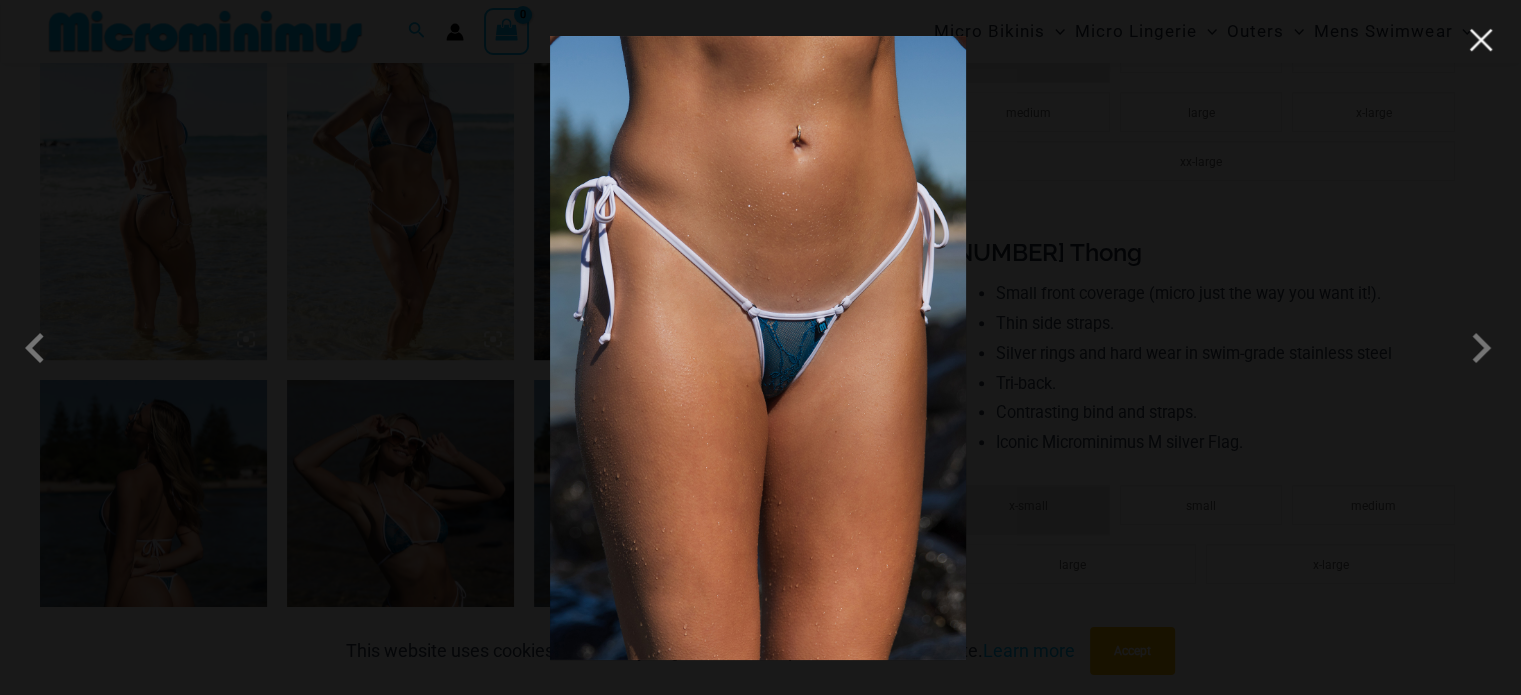 click at bounding box center [1481, 40] 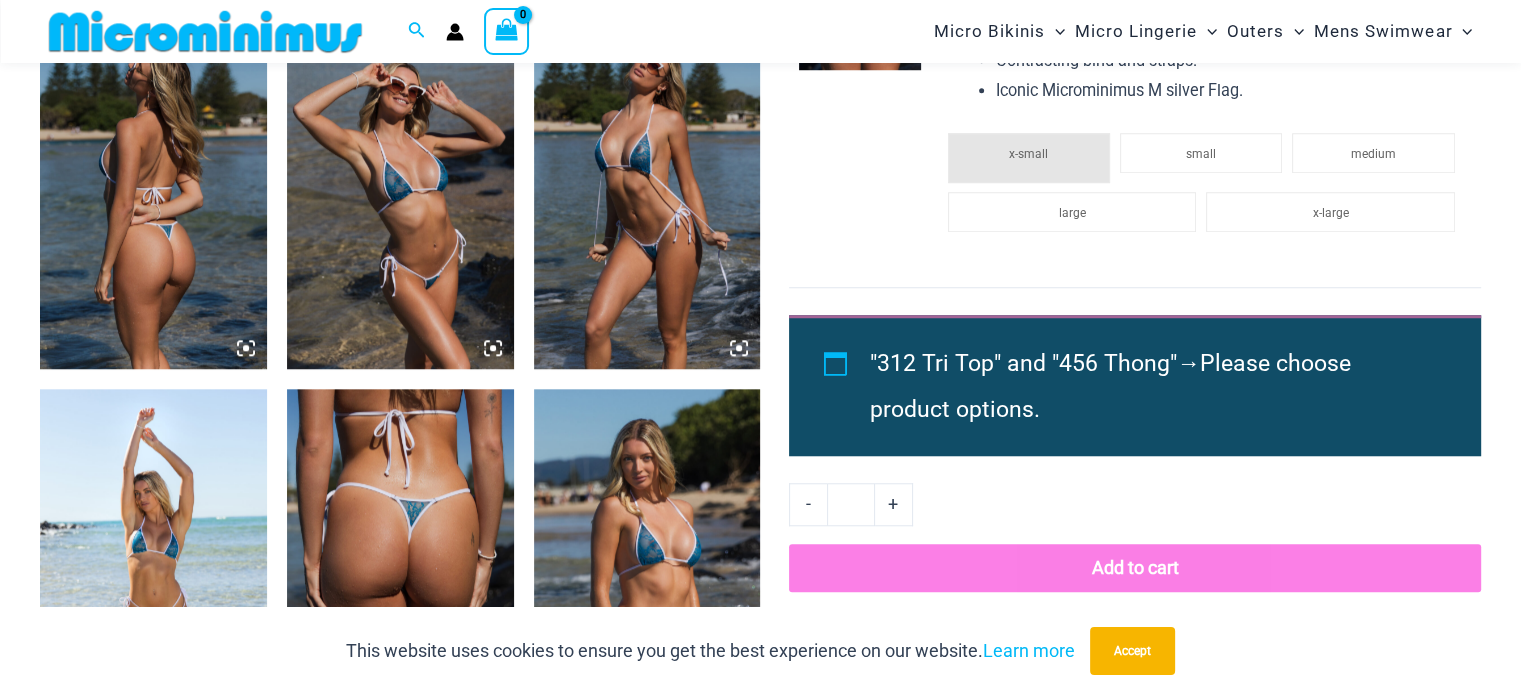 scroll, scrollTop: 1632, scrollLeft: 0, axis: vertical 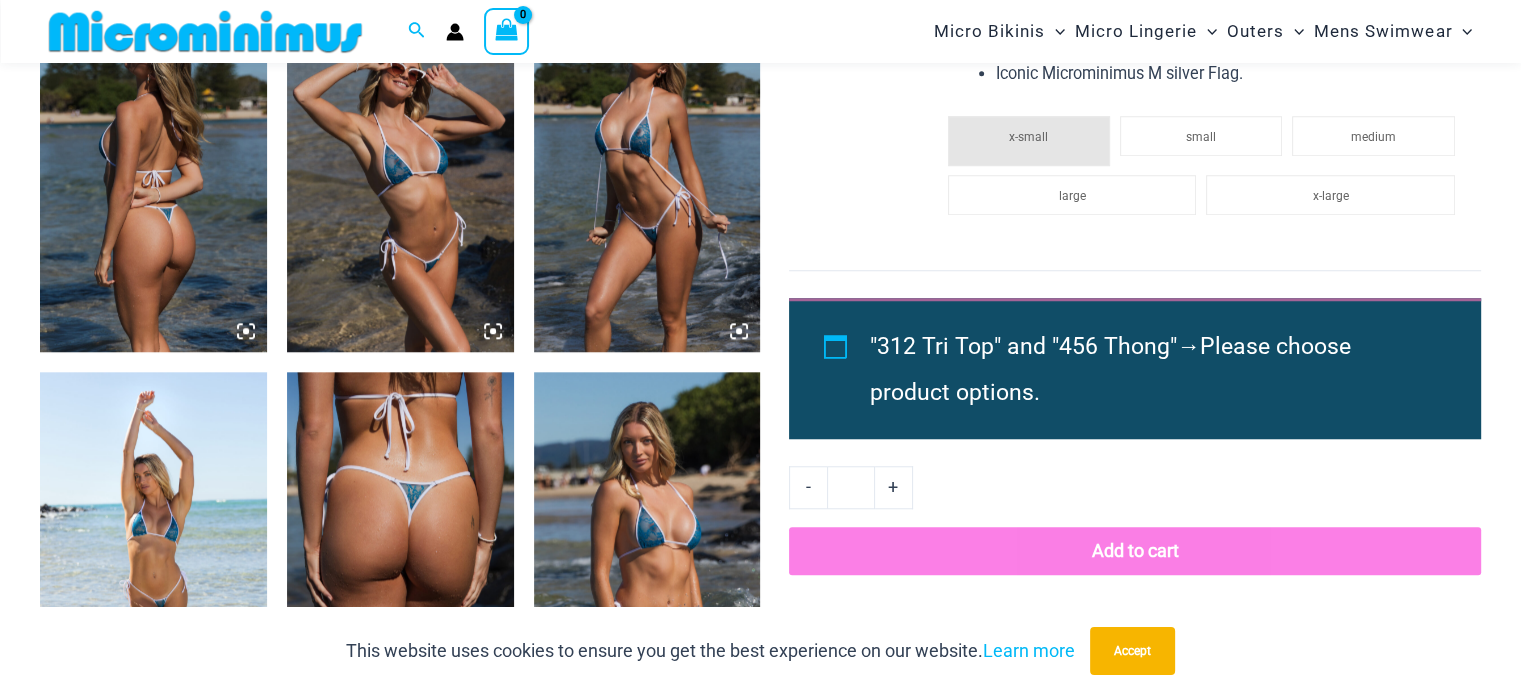 click at bounding box center [647, 542] 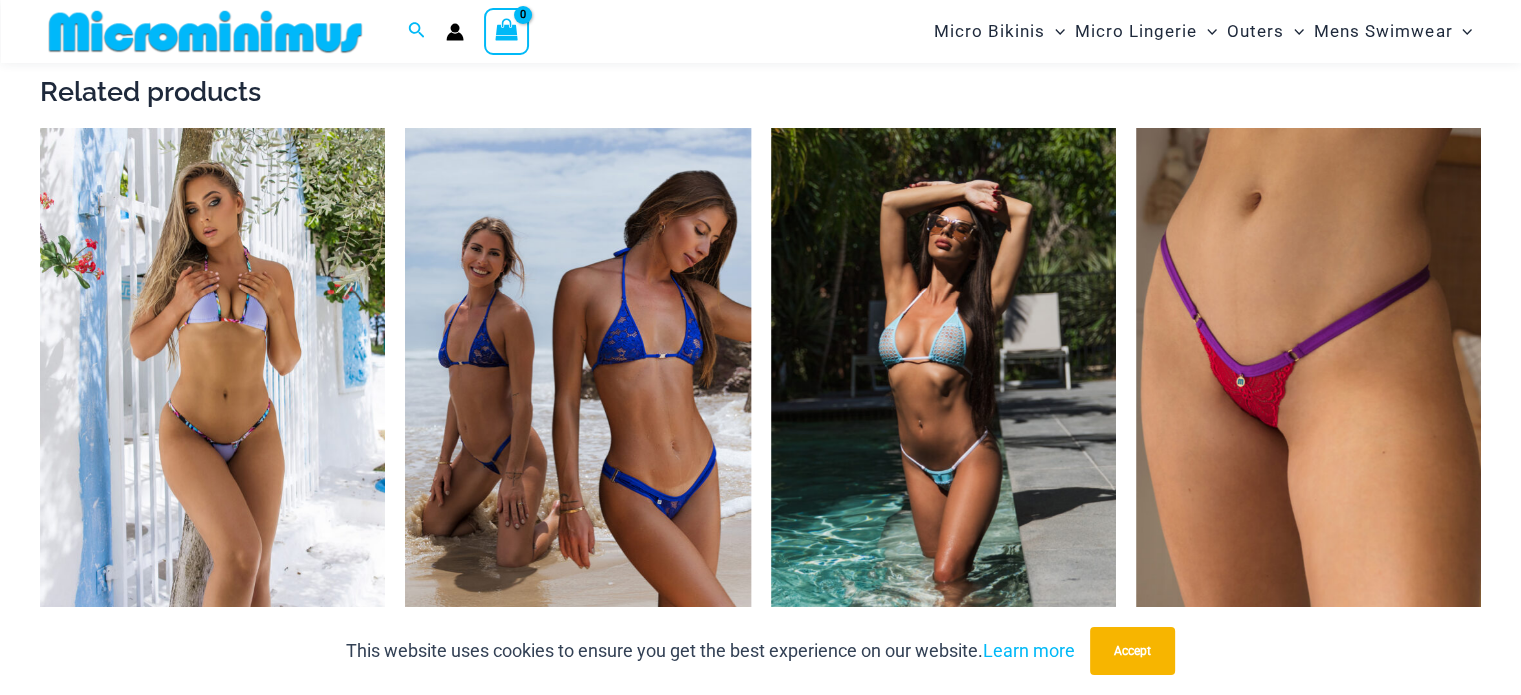 scroll, scrollTop: 2924, scrollLeft: 0, axis: vertical 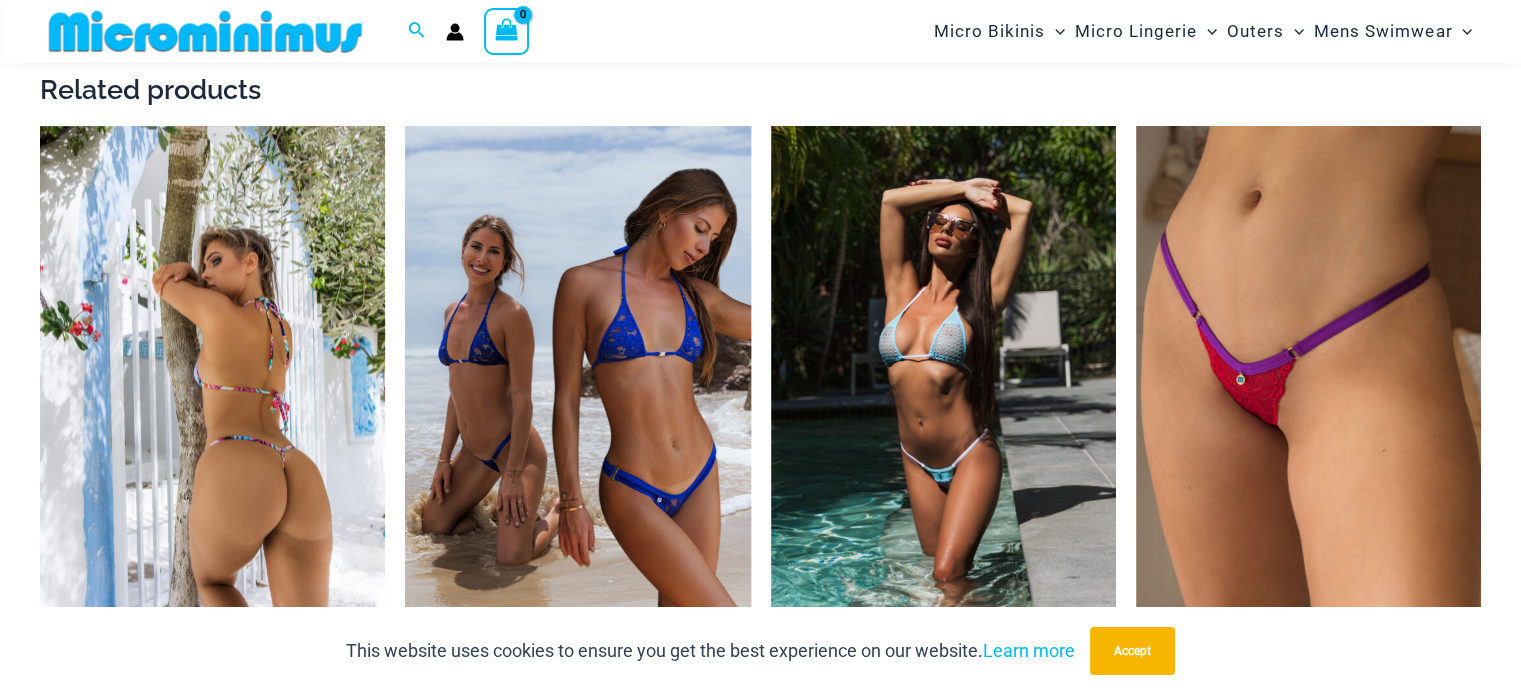 click at bounding box center (212, 385) 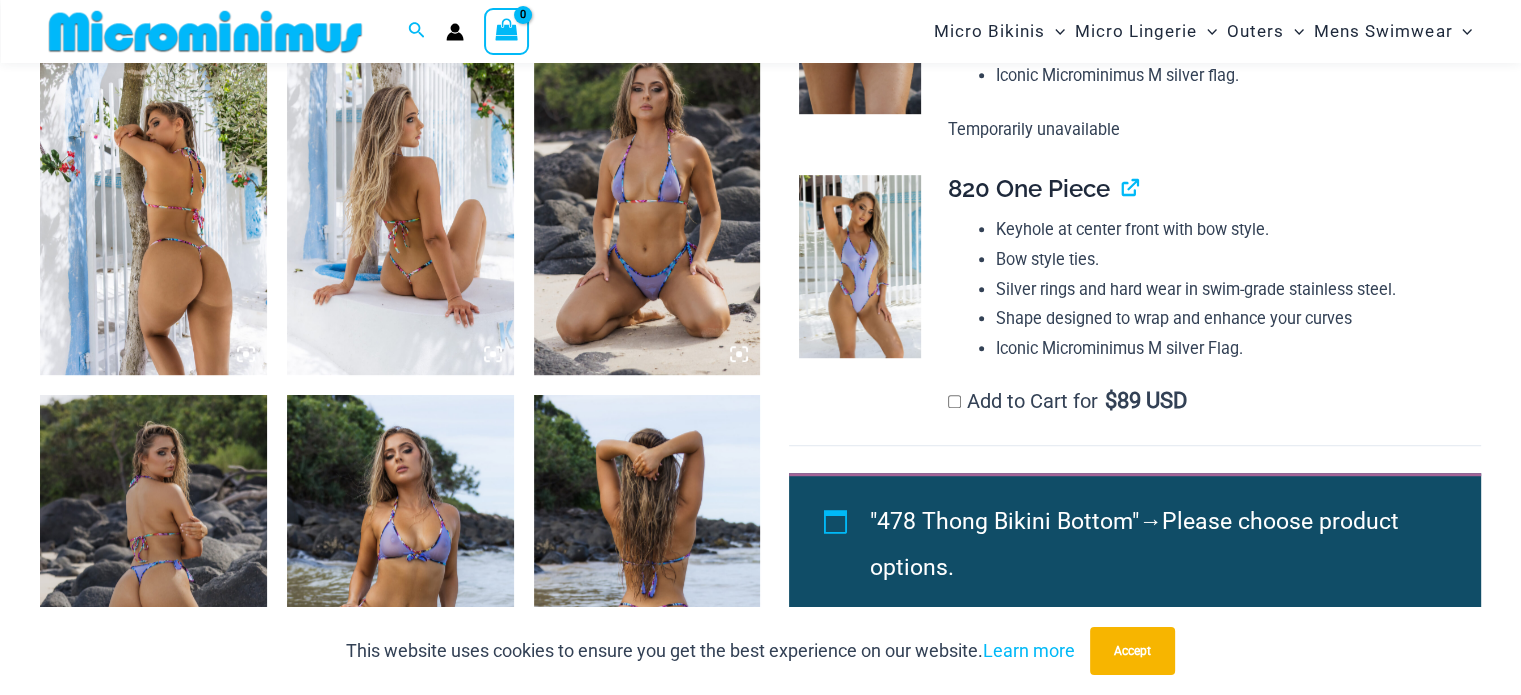 scroll, scrollTop: 1248, scrollLeft: 0, axis: vertical 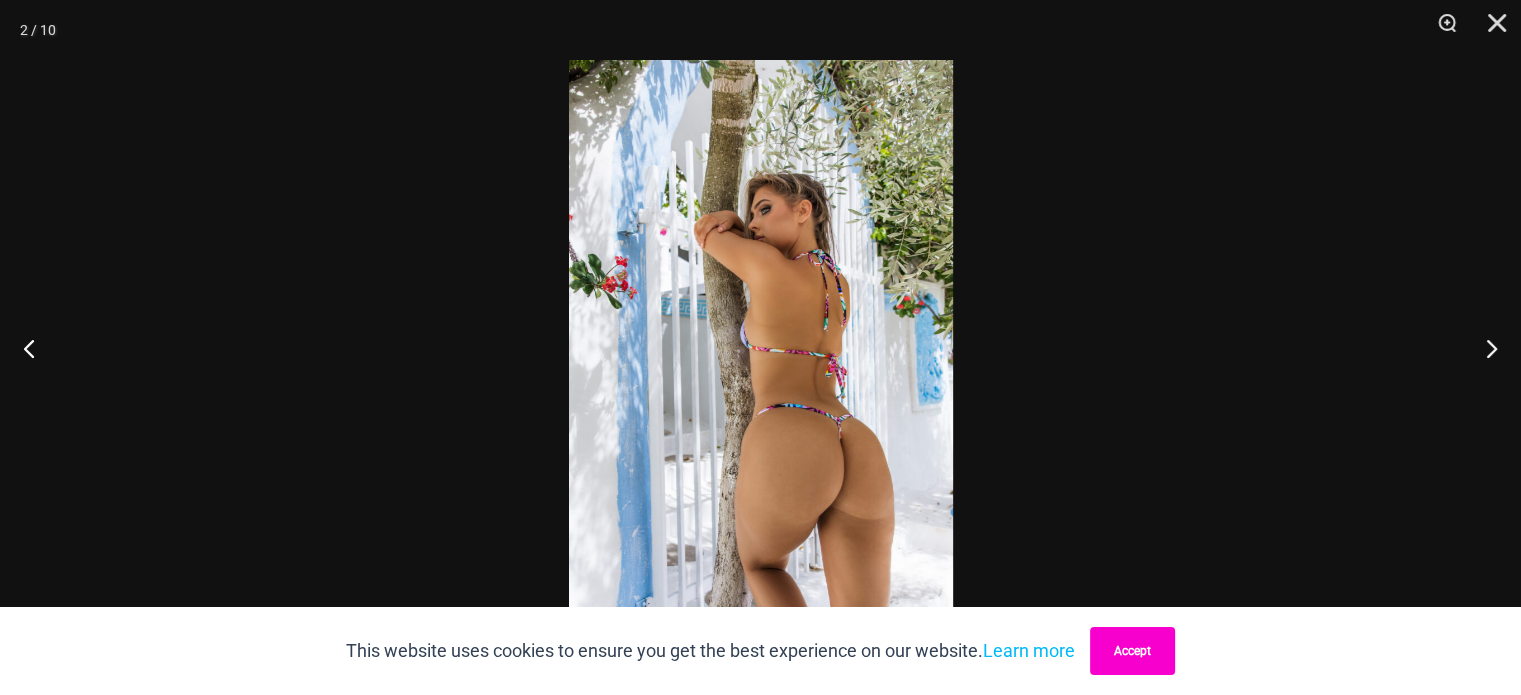 click on "Accept" at bounding box center [1132, 651] 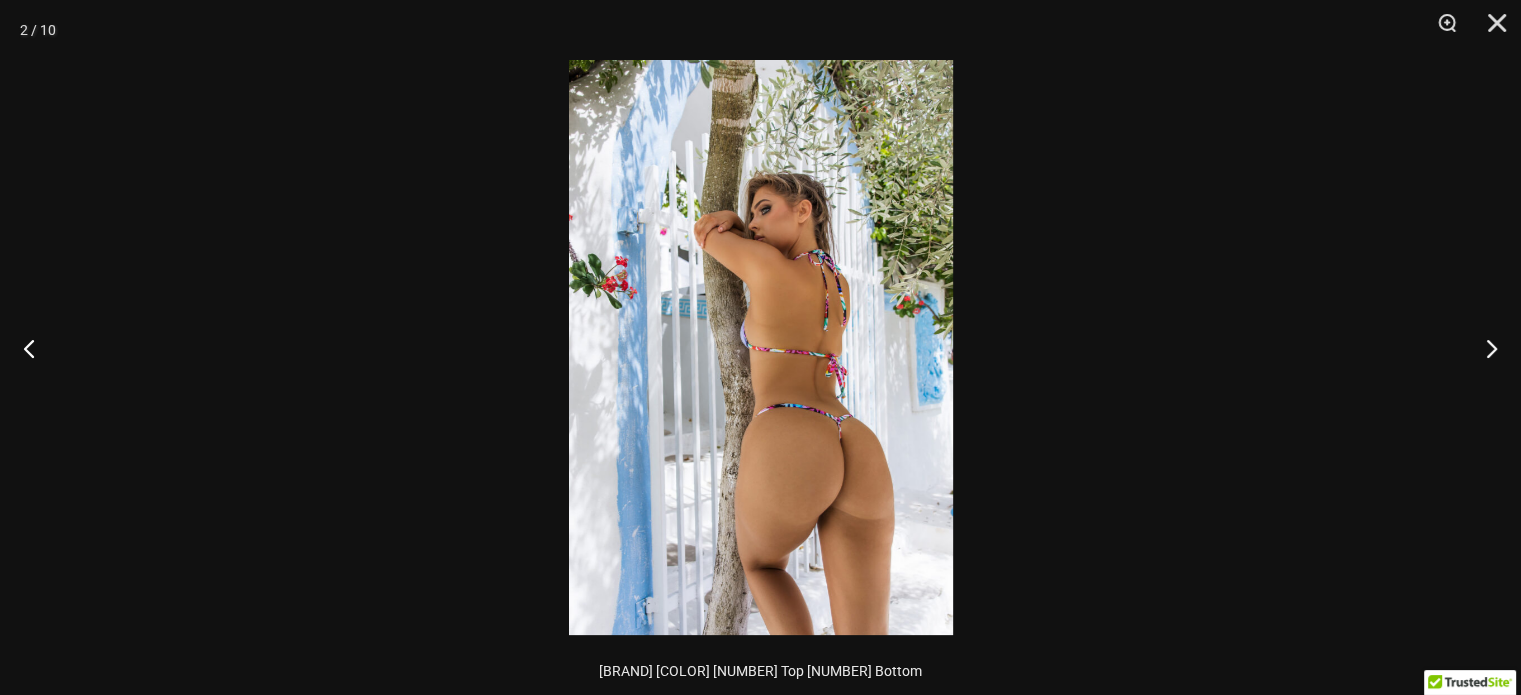 click at bounding box center [761, 347] 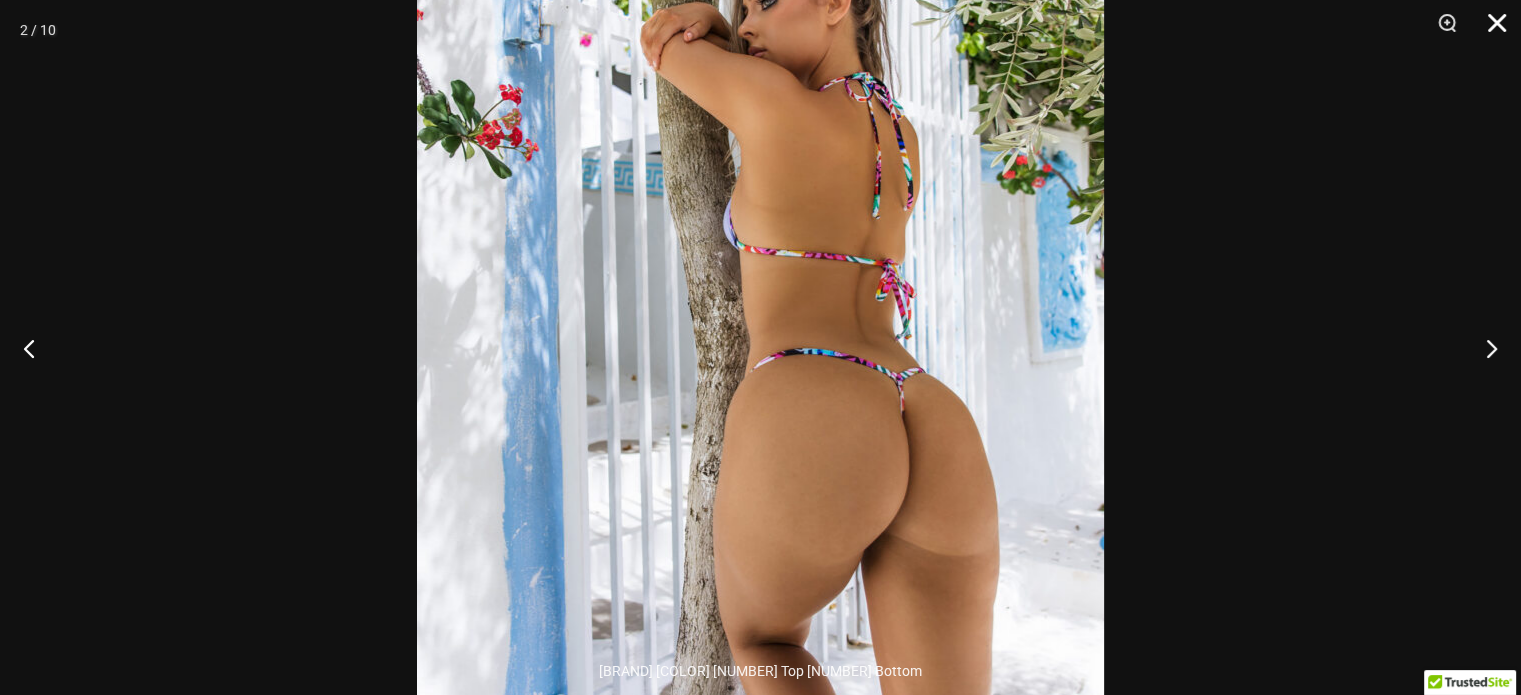 click at bounding box center [1490, 30] 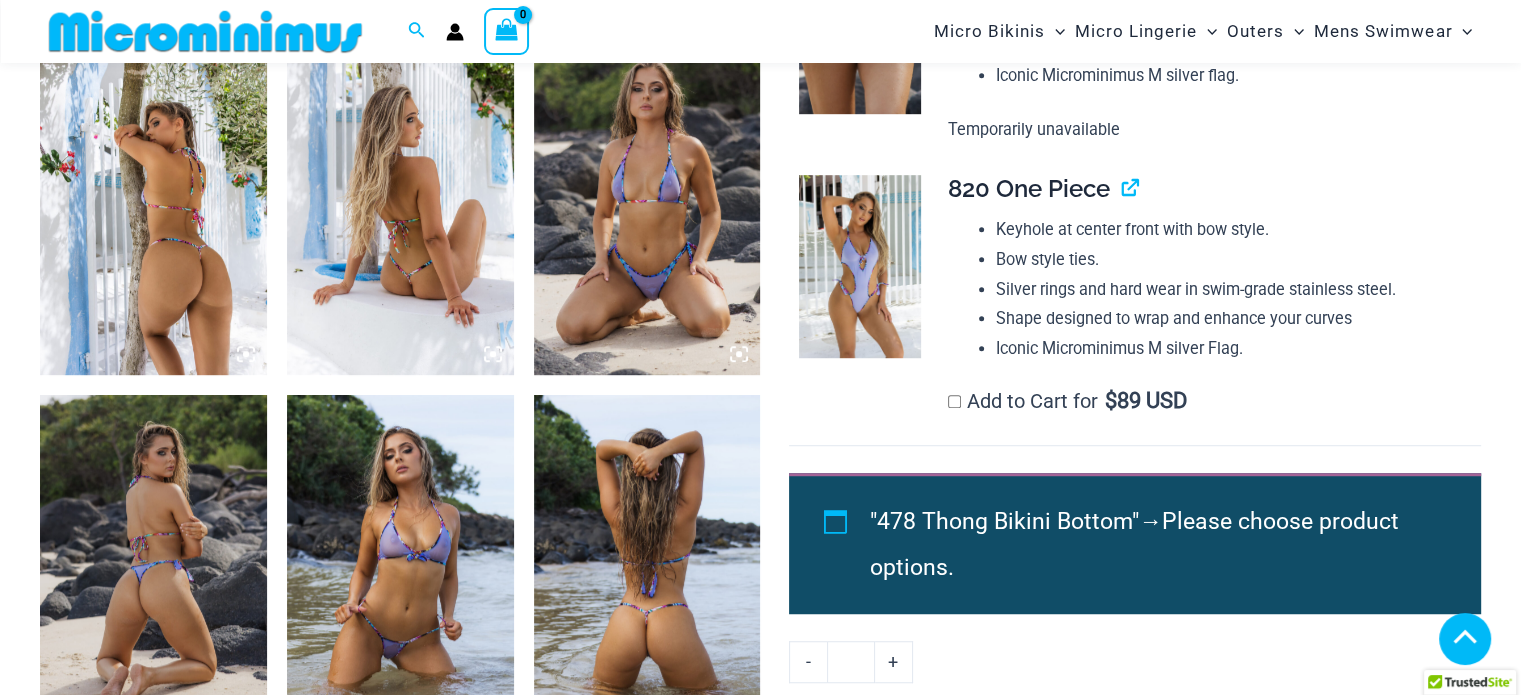 click at bounding box center [647, 205] 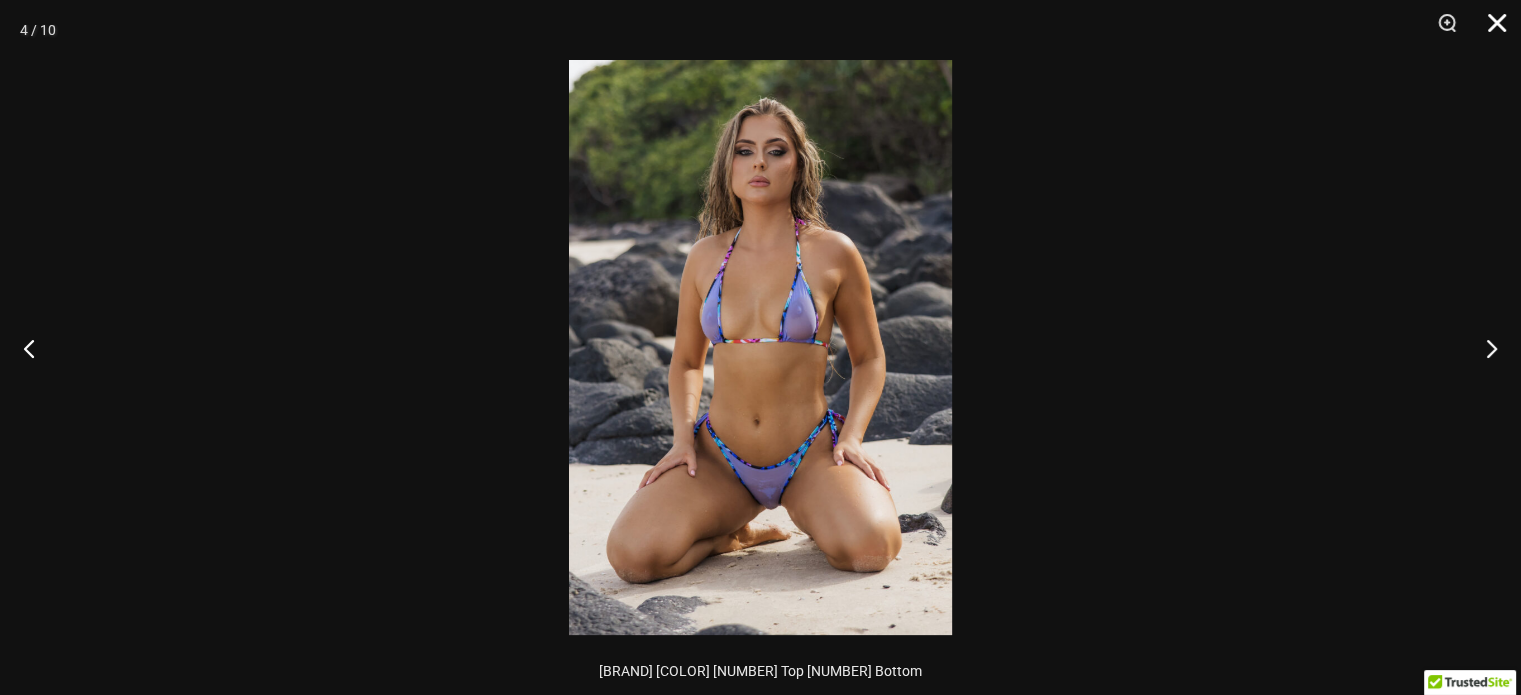 click at bounding box center (1490, 30) 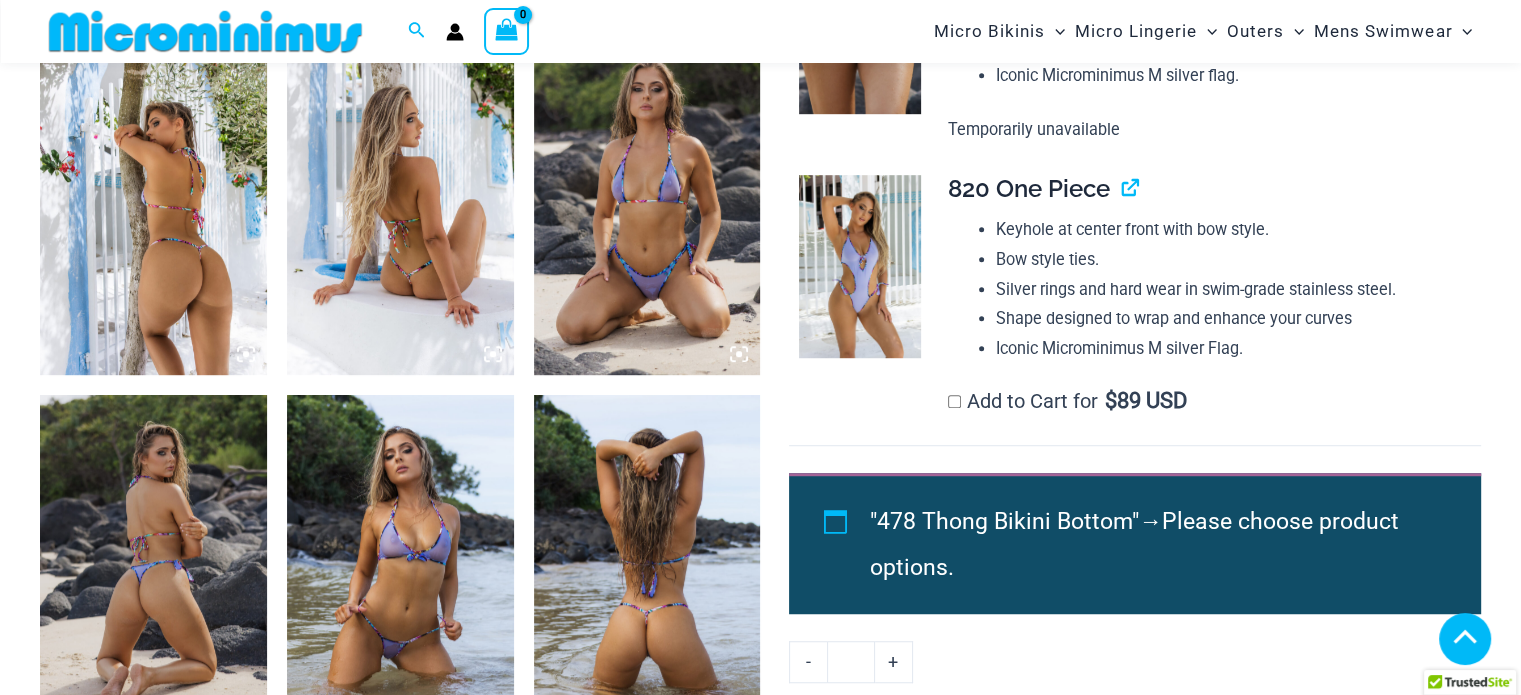 click at bounding box center (400, 565) 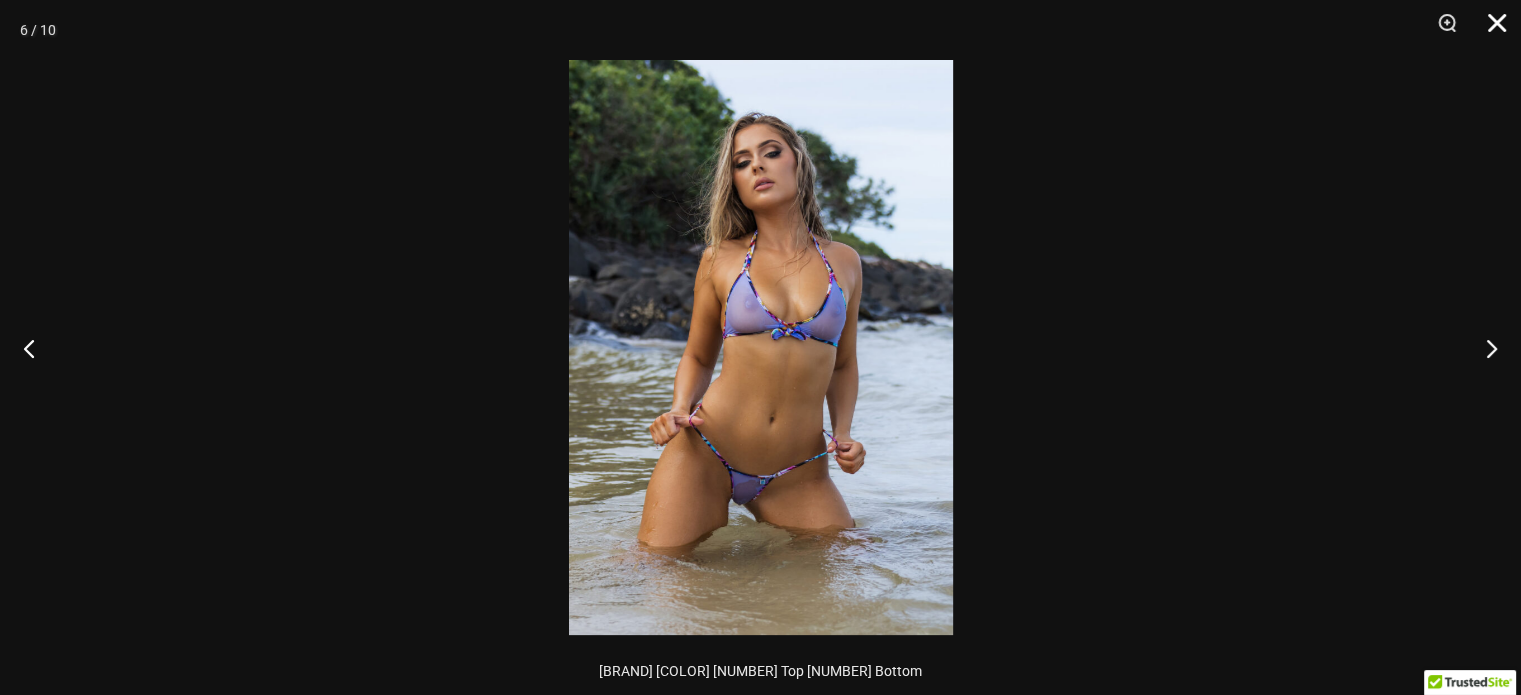 click at bounding box center (1490, 30) 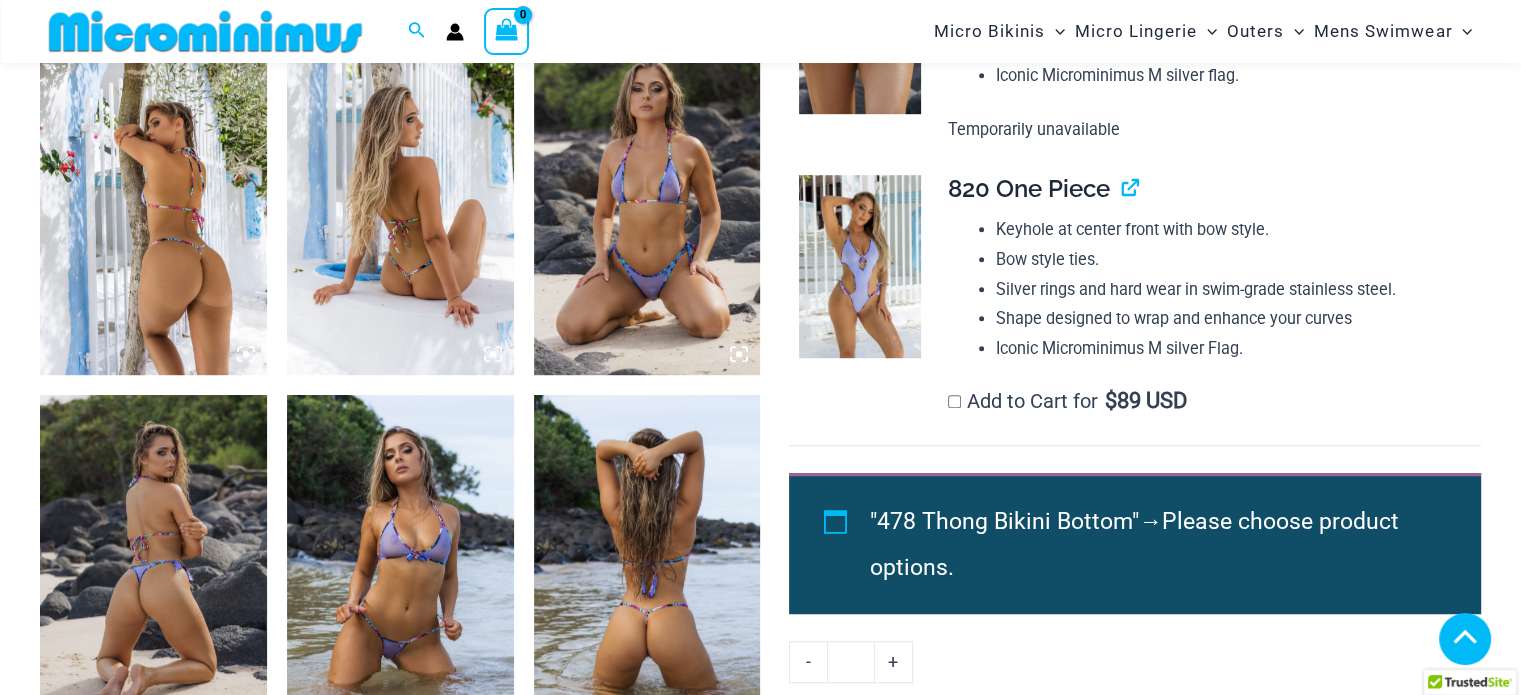 click at bounding box center [153, 565] 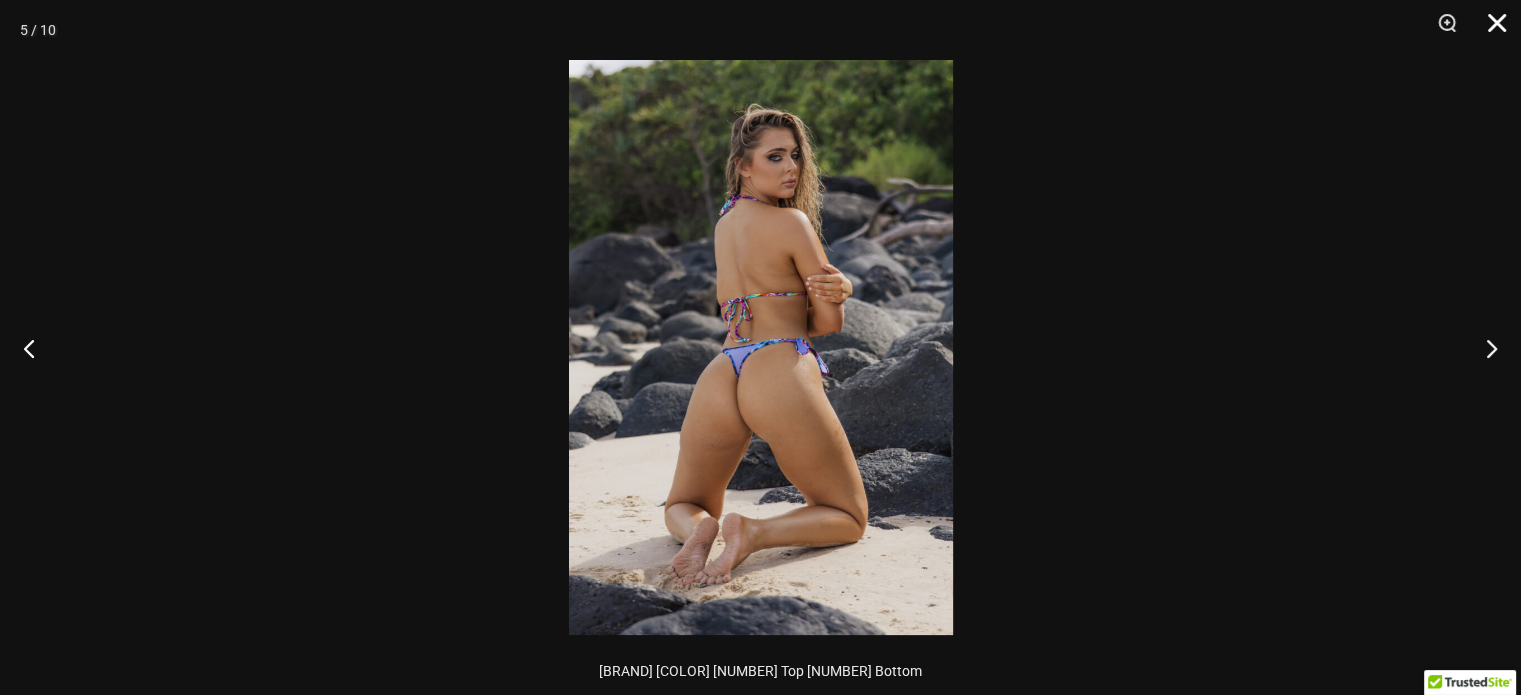 click at bounding box center [1490, 30] 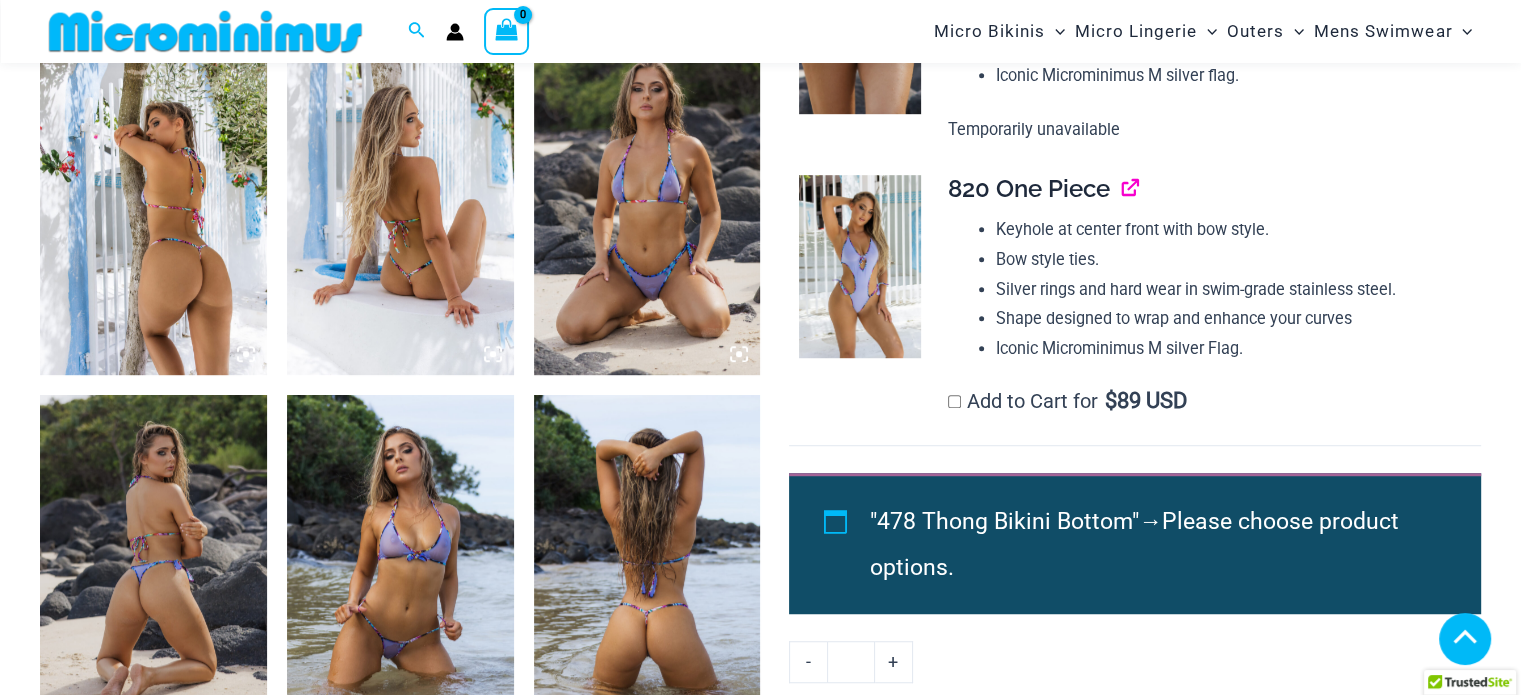 click at bounding box center (1122, 188) 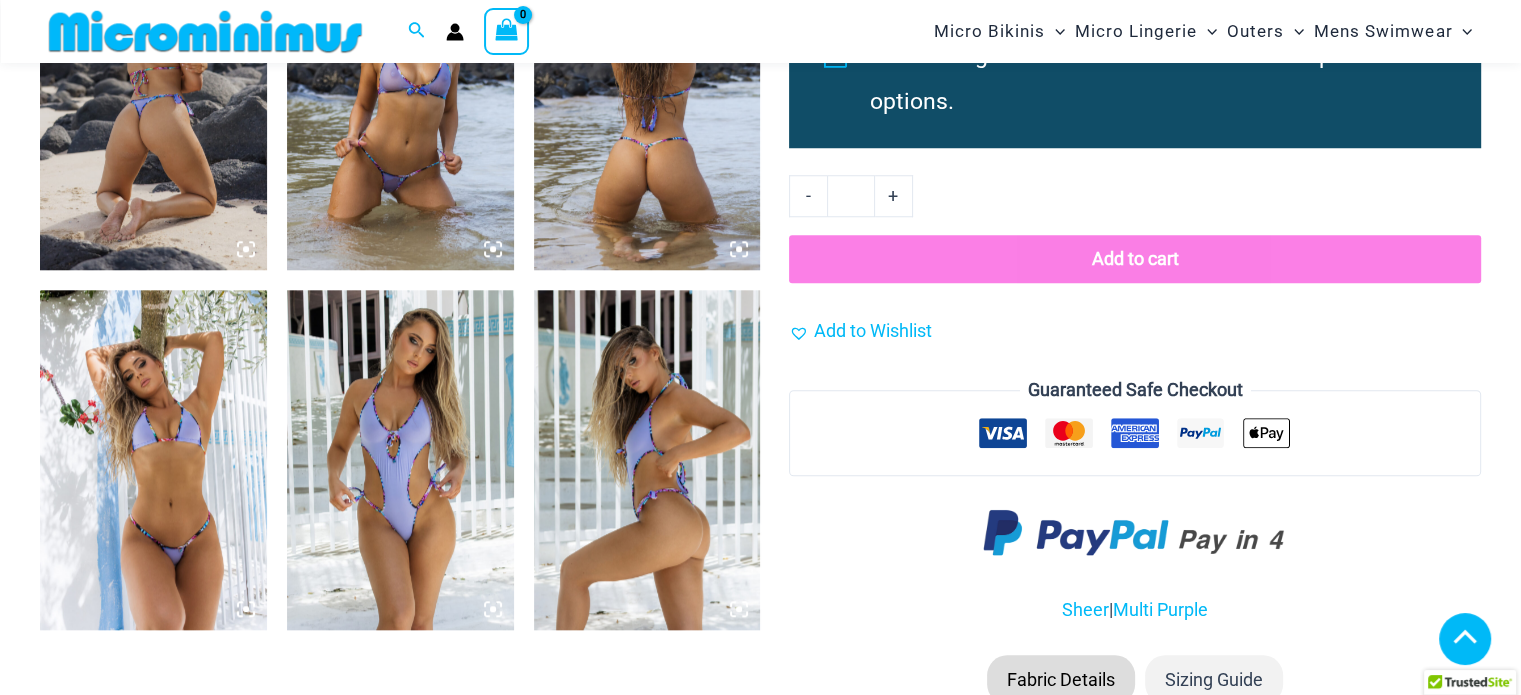 scroll, scrollTop: 1728, scrollLeft: 0, axis: vertical 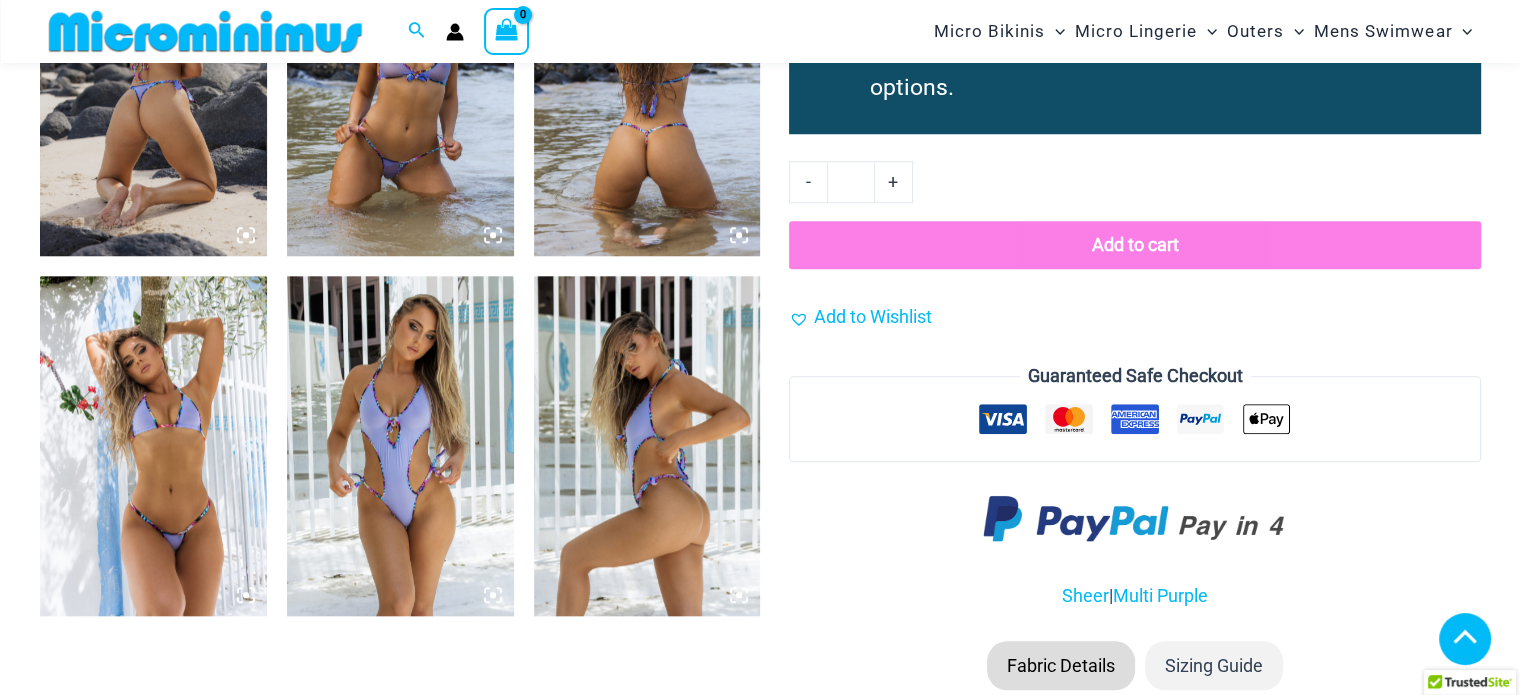 click at bounding box center [647, 446] 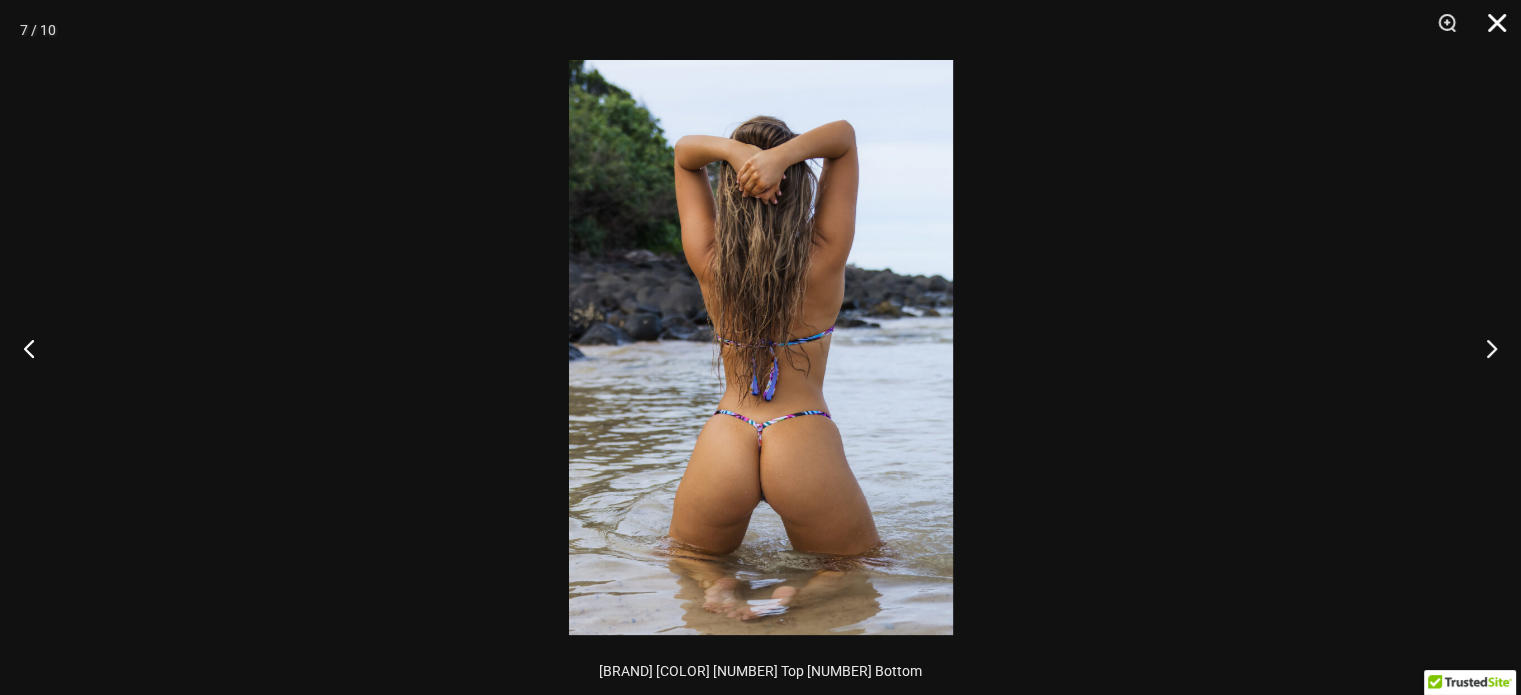 click at bounding box center [1490, 30] 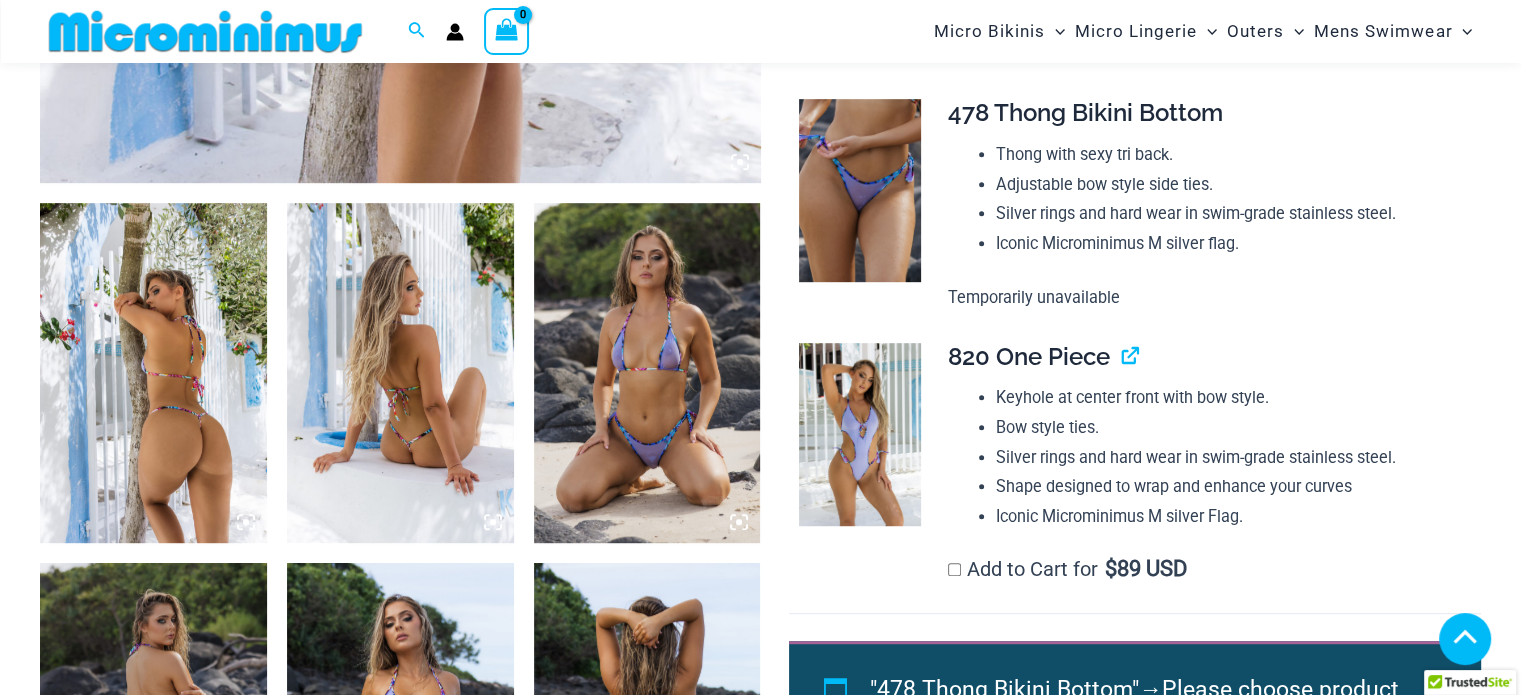 scroll, scrollTop: 1075, scrollLeft: 0, axis: vertical 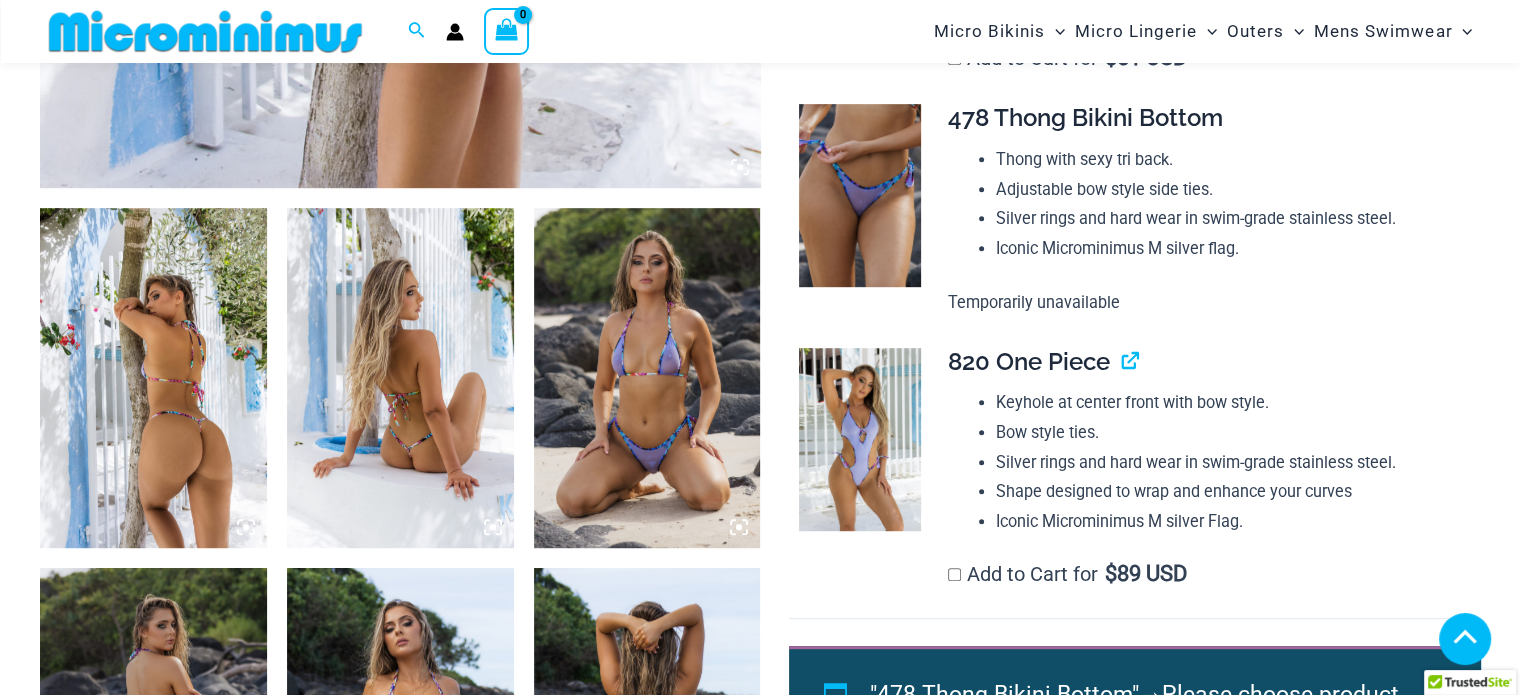 click at bounding box center (153, 378) 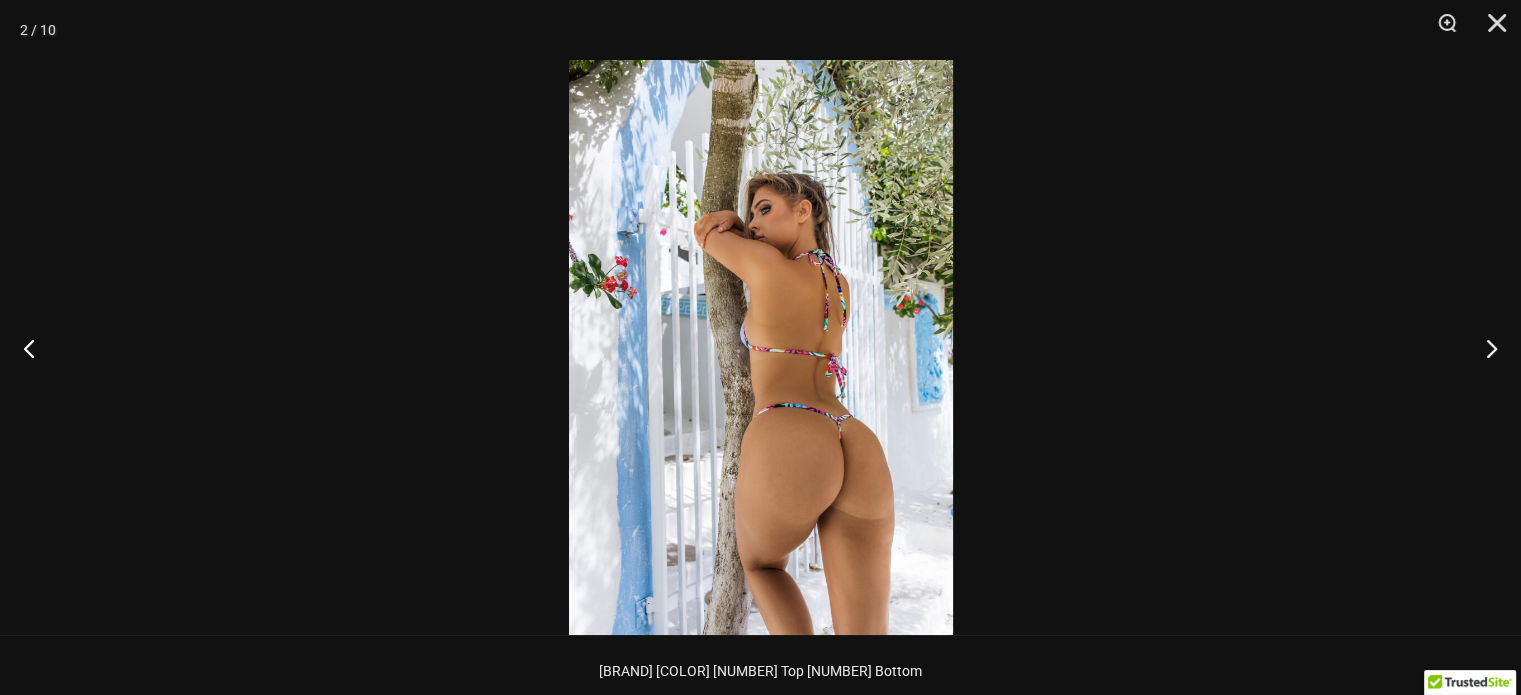 click at bounding box center (761, 347) 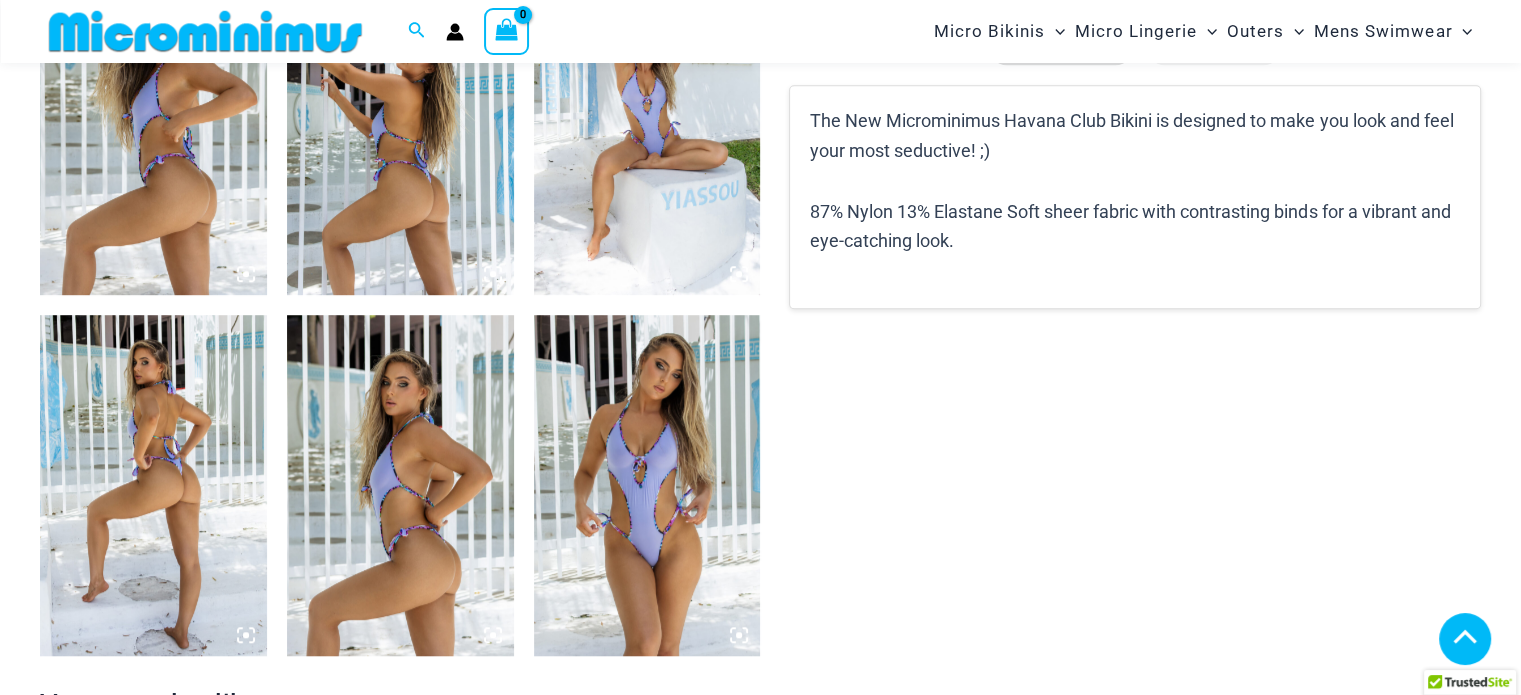 scroll, scrollTop: 1324, scrollLeft: 0, axis: vertical 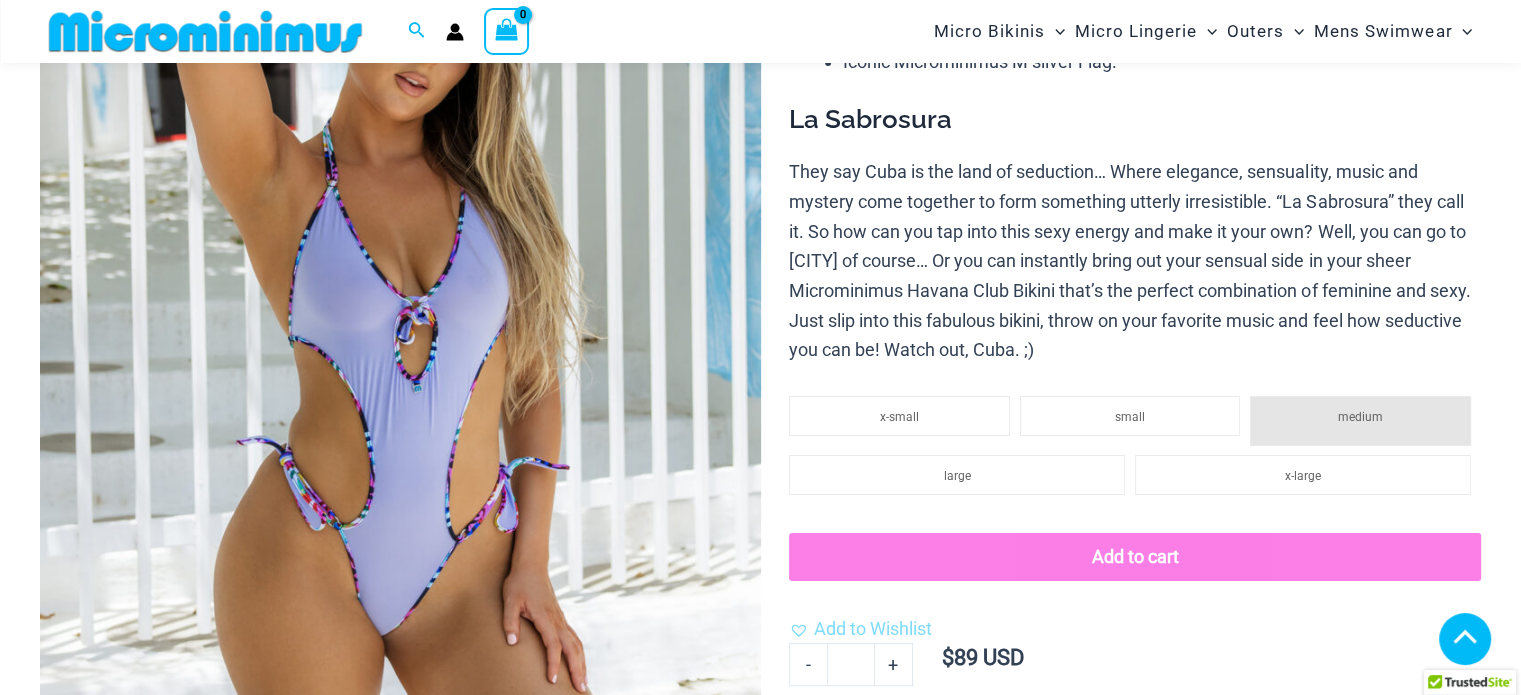 drag, startPoint x: 696, startPoint y: 416, endPoint x: 913, endPoint y: 282, distance: 255.03922 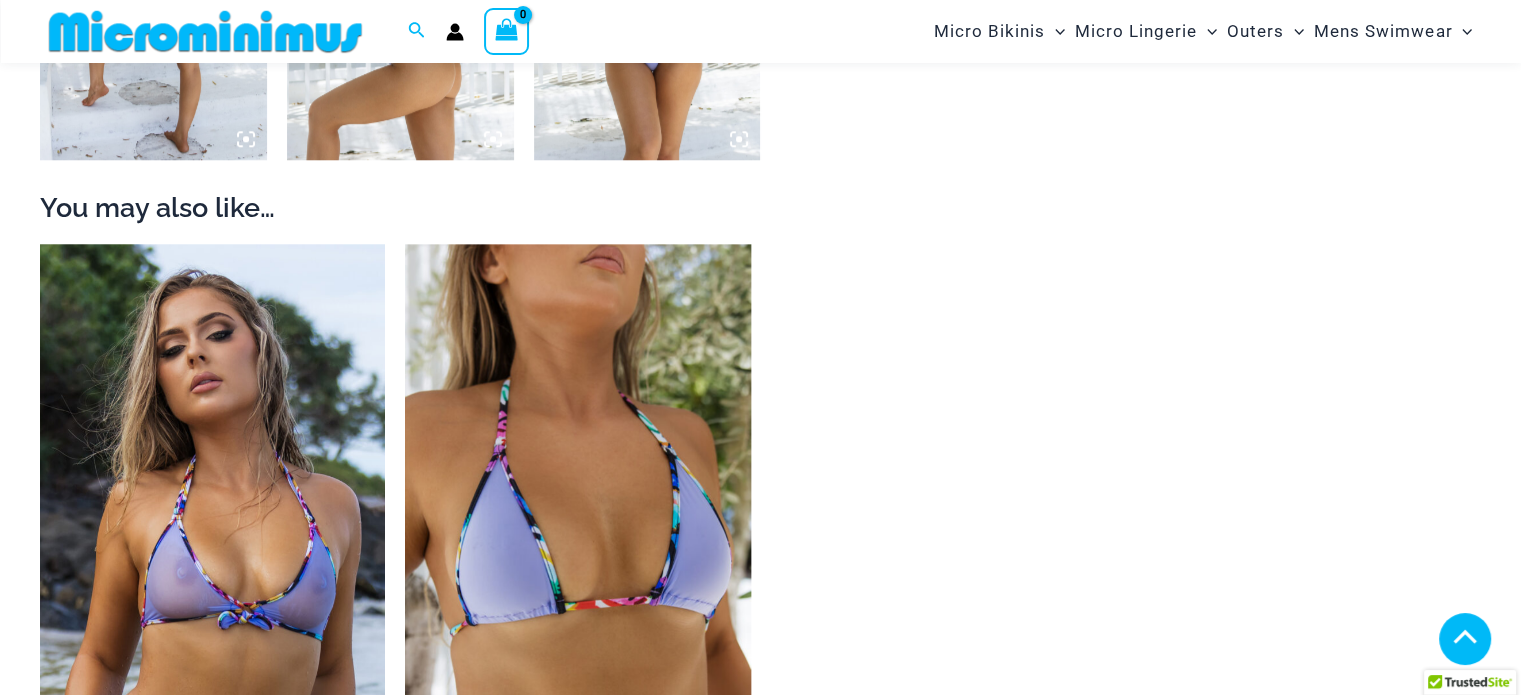 scroll, scrollTop: 2029, scrollLeft: 0, axis: vertical 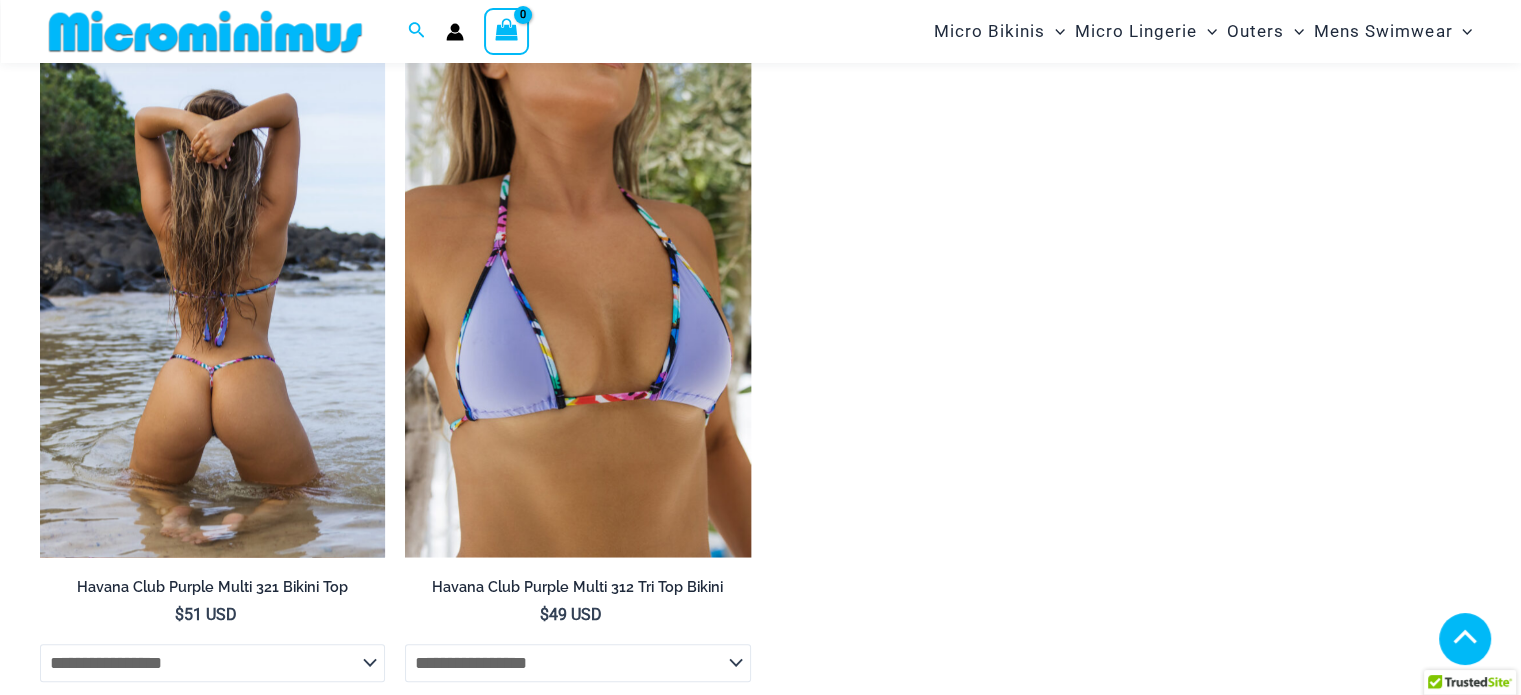click at bounding box center (212, 298) 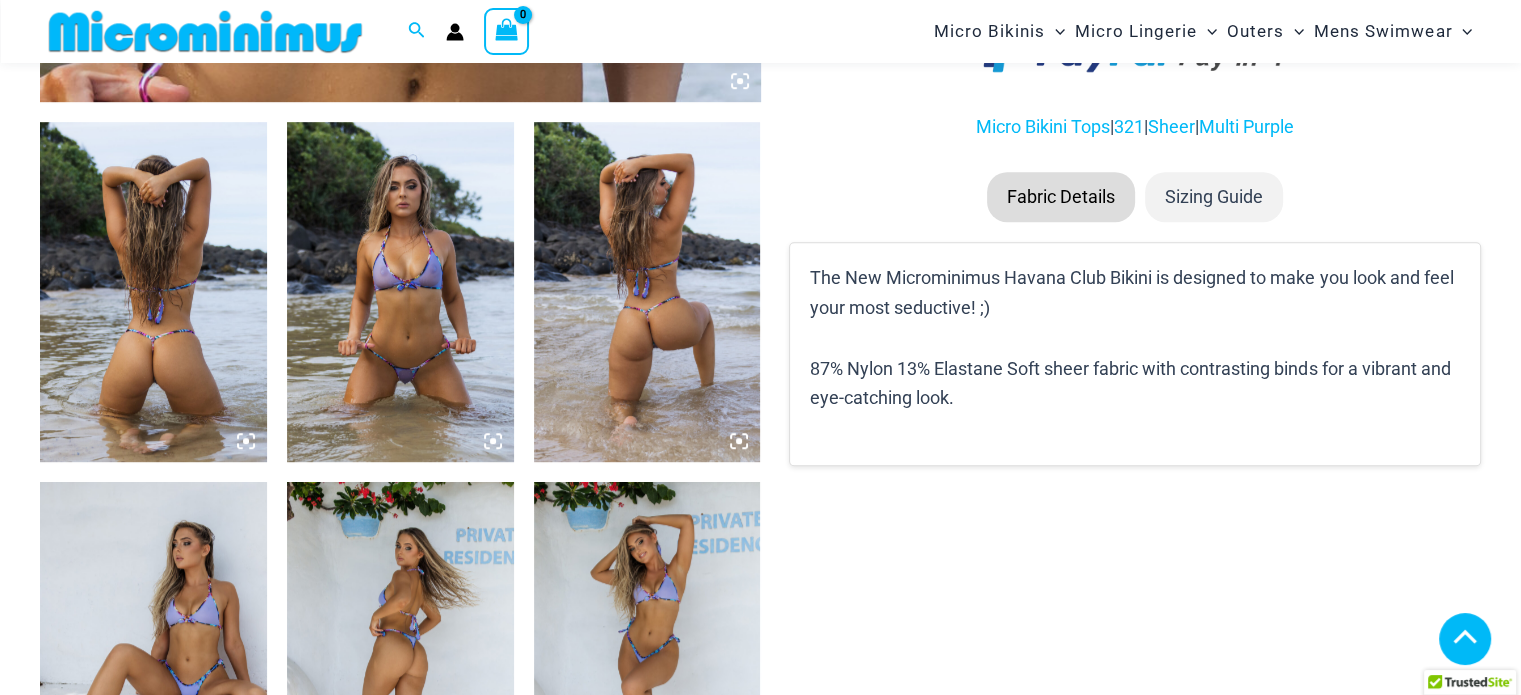 scroll, scrollTop: 1161, scrollLeft: 0, axis: vertical 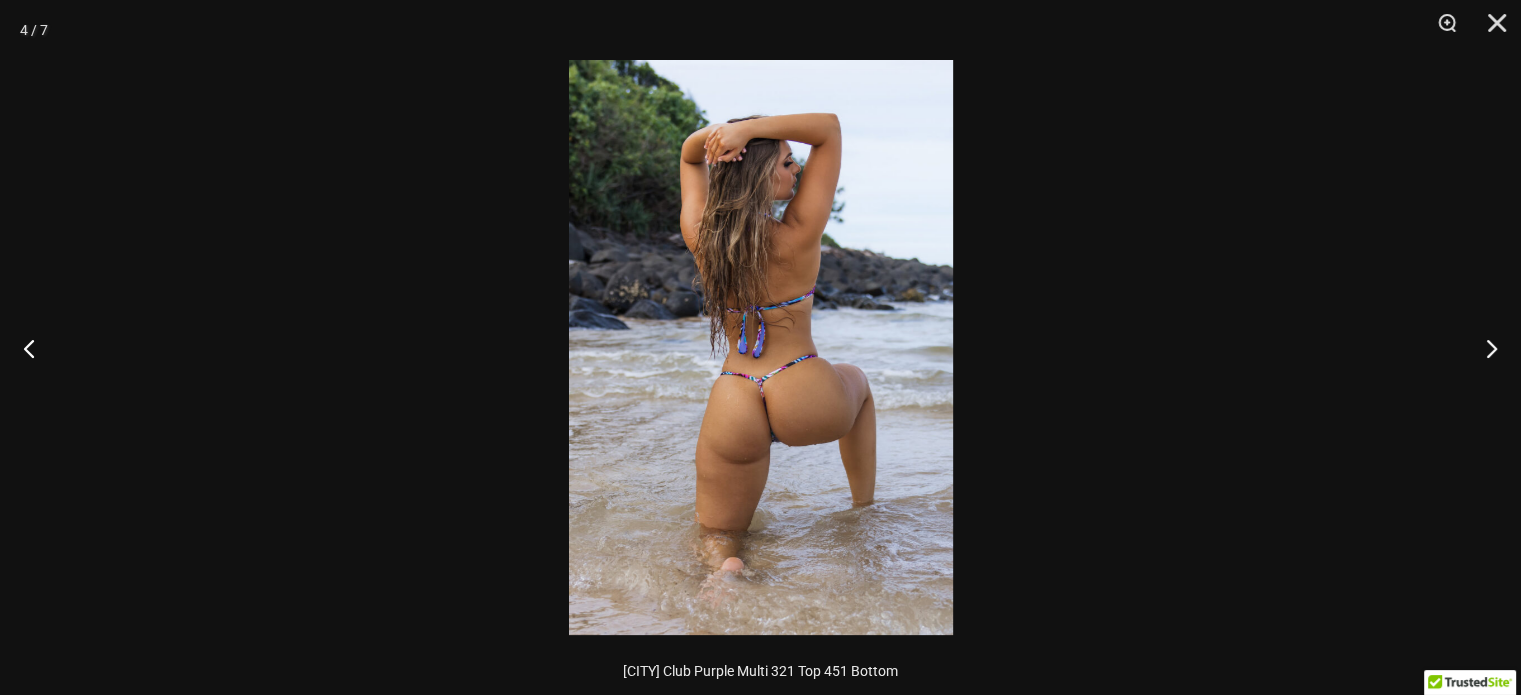 click at bounding box center [761, 347] 